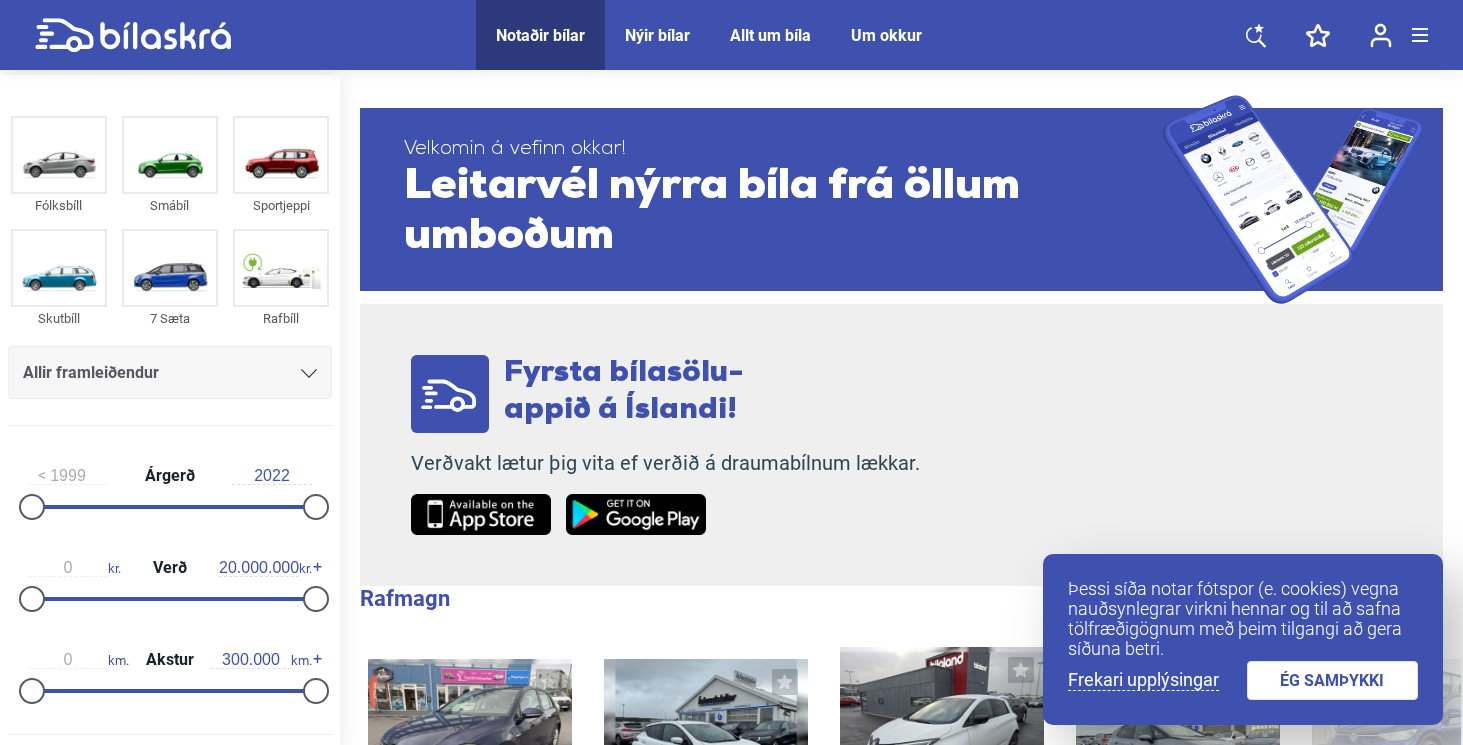 scroll, scrollTop: 0, scrollLeft: 0, axis: both 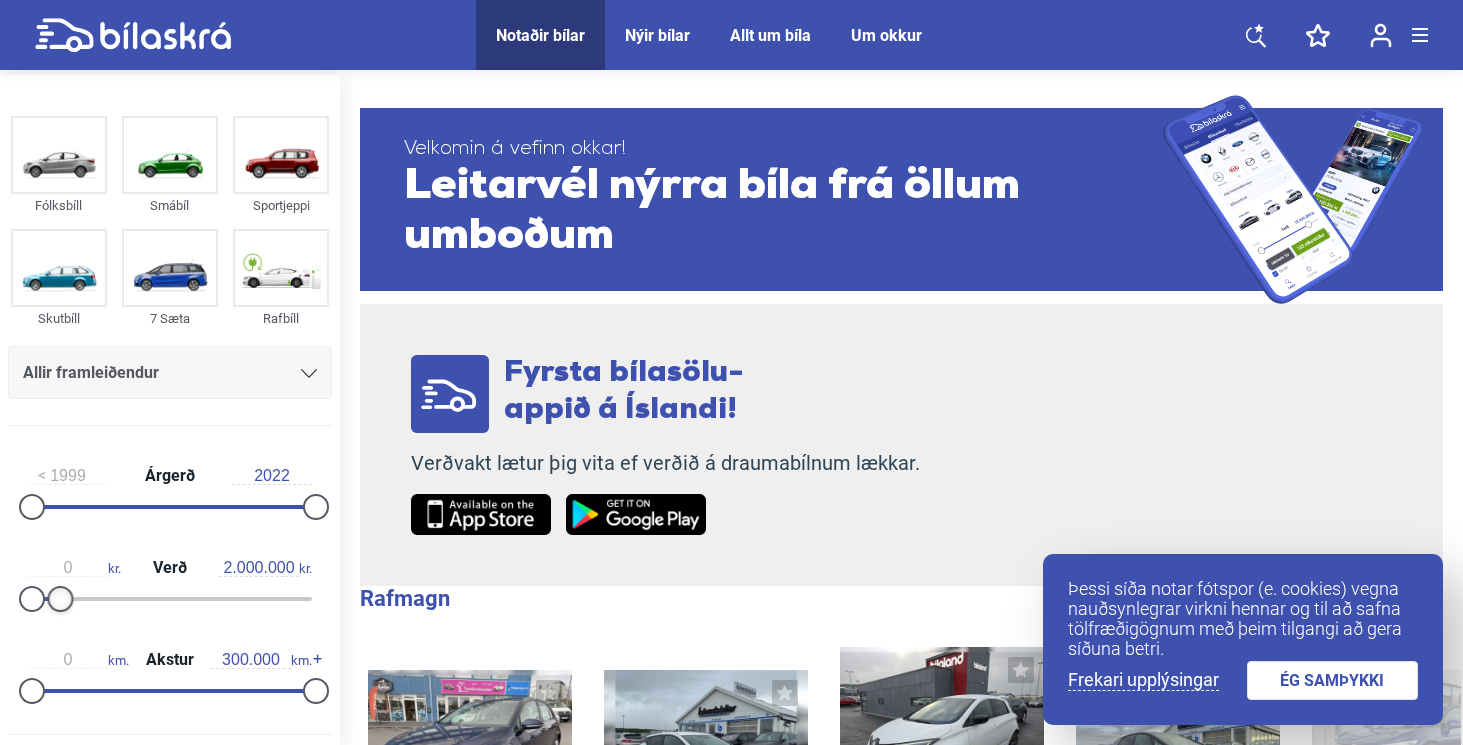 type on "2.100.000" 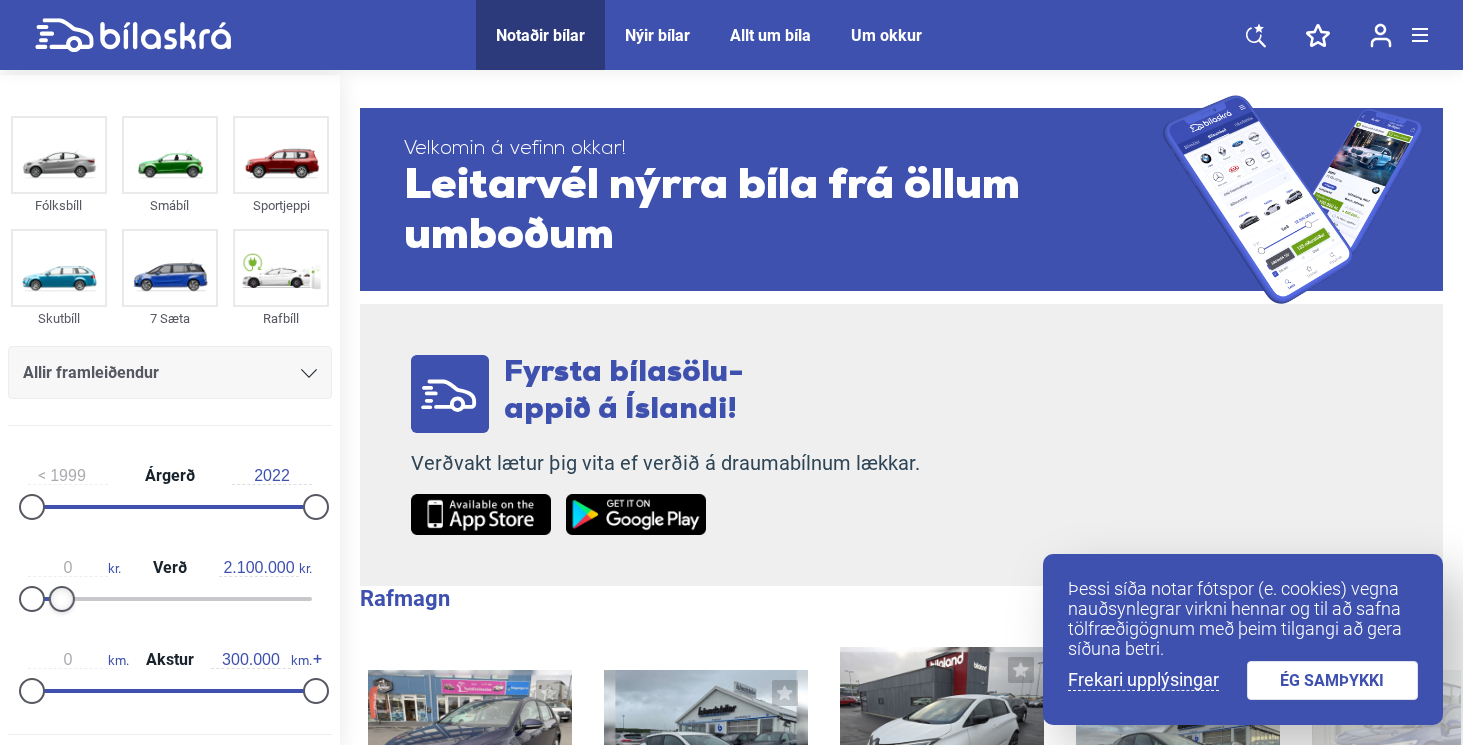 drag, startPoint x: 312, startPoint y: 604, endPoint x: 64, endPoint y: 609, distance: 248.0504 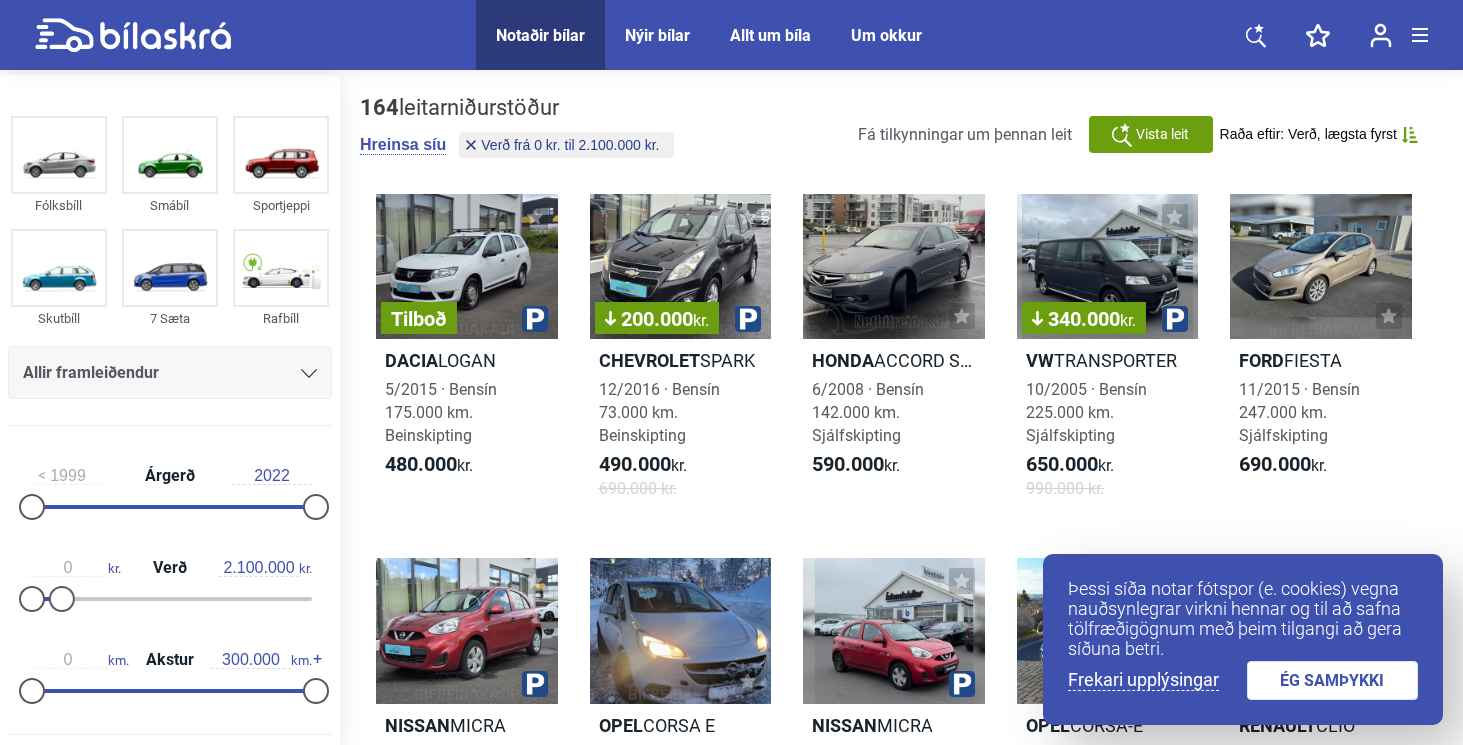 click on "ÉG SAMÞYKKI" at bounding box center (1333, 680) 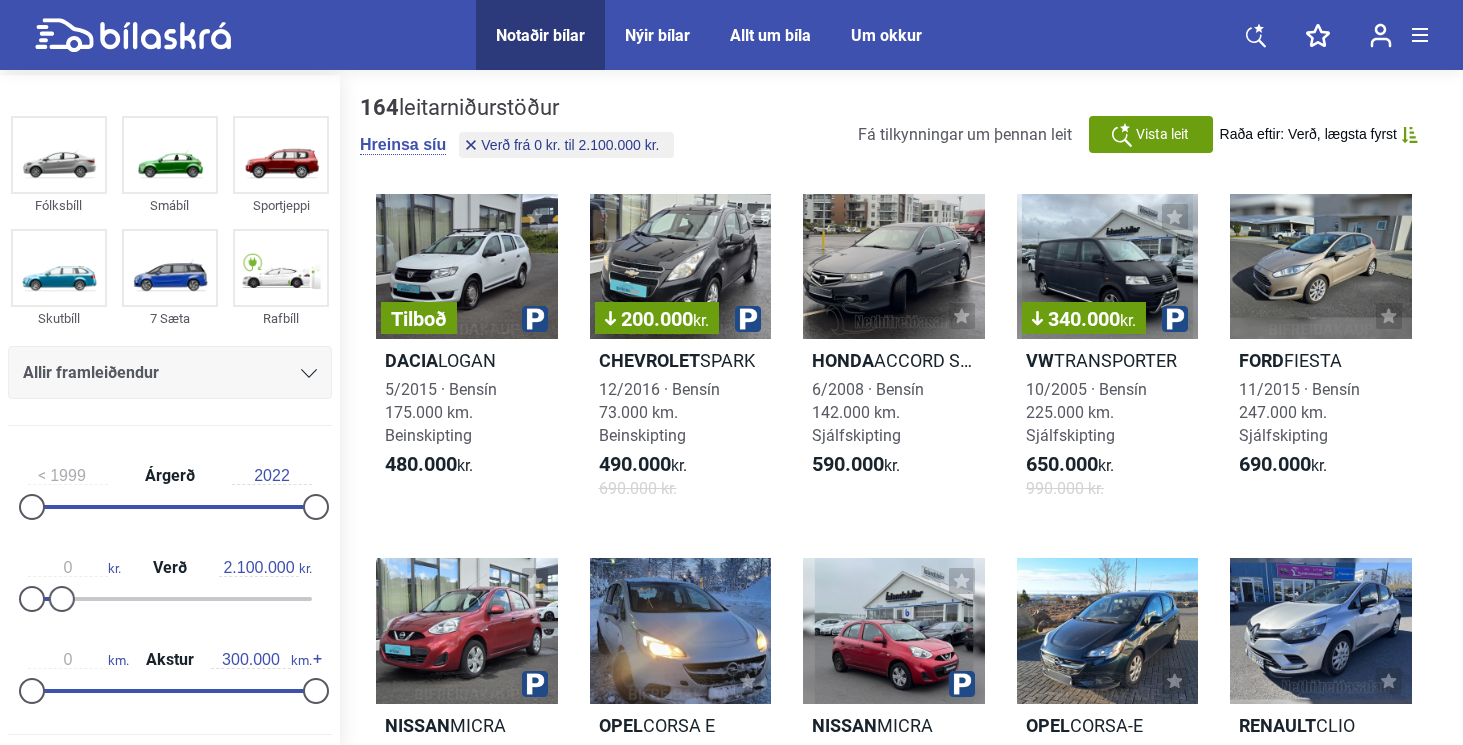 click on "Tilboð
Dacia
LOGAN
[MONTH]/[YEAR] · Bensín 175.000 km. Beinskipting 480.000
kr.
200.000
kr. Chevrolet
SPARK
[MONTH]/[YEAR] · Bensín 73.000 km. Beinskipting 490.000
kr.
690.000 kr.
Honda
ACCORD SEDAN
[MONTH]/[YEAR] · Bensín 142.000 km. Sjálfskipting 590.000
kr.
340.000
kr. VW
TRANSPORTER
[MONTH]/[YEAR] · Bensín 225.000 km. Sjálfskipting 650.000
kr.
990.000 kr.
Ford
FIESTA
[MONTH]/[YEAR] · Bensín 247.000 km. Sjálfskipting 690.000
kr.
Nissan
MICRA
[MONTH]/[YEAR] · Bensín 129.000 km. Beinskipting 690.000
kr.
Opel
CORSA E
[MONTH]/[YEAR] · Bensín 185.000 km. Sjálfskipting 690.000
kr.
Nissan
MICRA
[MONTH]/[YEAR] · Bensín 94.000 km. Beinskipting 750.000
kr.
Opel
CORSA-E
[MONTH]/[YEAR] · Bensín 131.000 km. Sjálfskipting 790.000
kr.
Renault
CLIO
790.000 Hyundai" at bounding box center [901, 900] 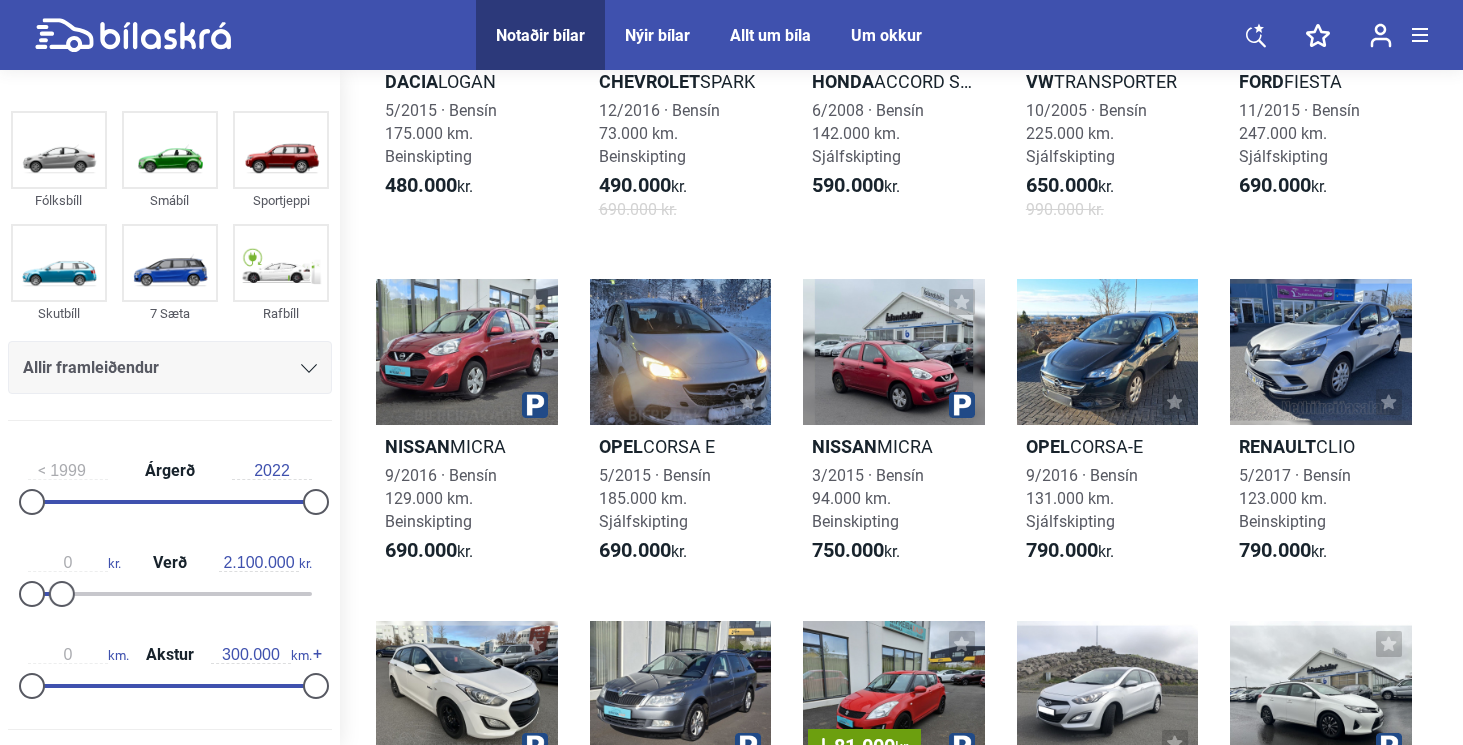 scroll, scrollTop: 280, scrollLeft: 0, axis: vertical 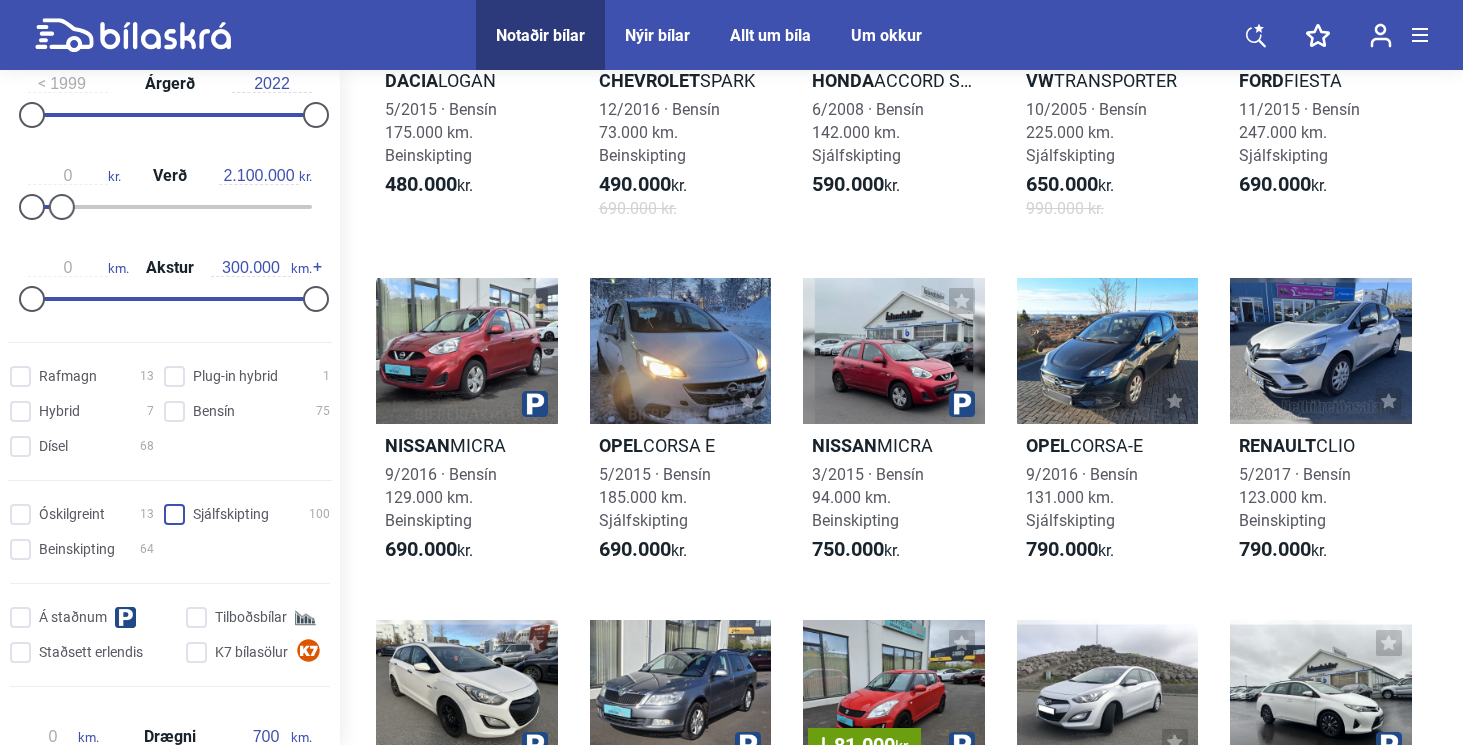 click on "Sjálfskipting 100" at bounding box center (250, 515) 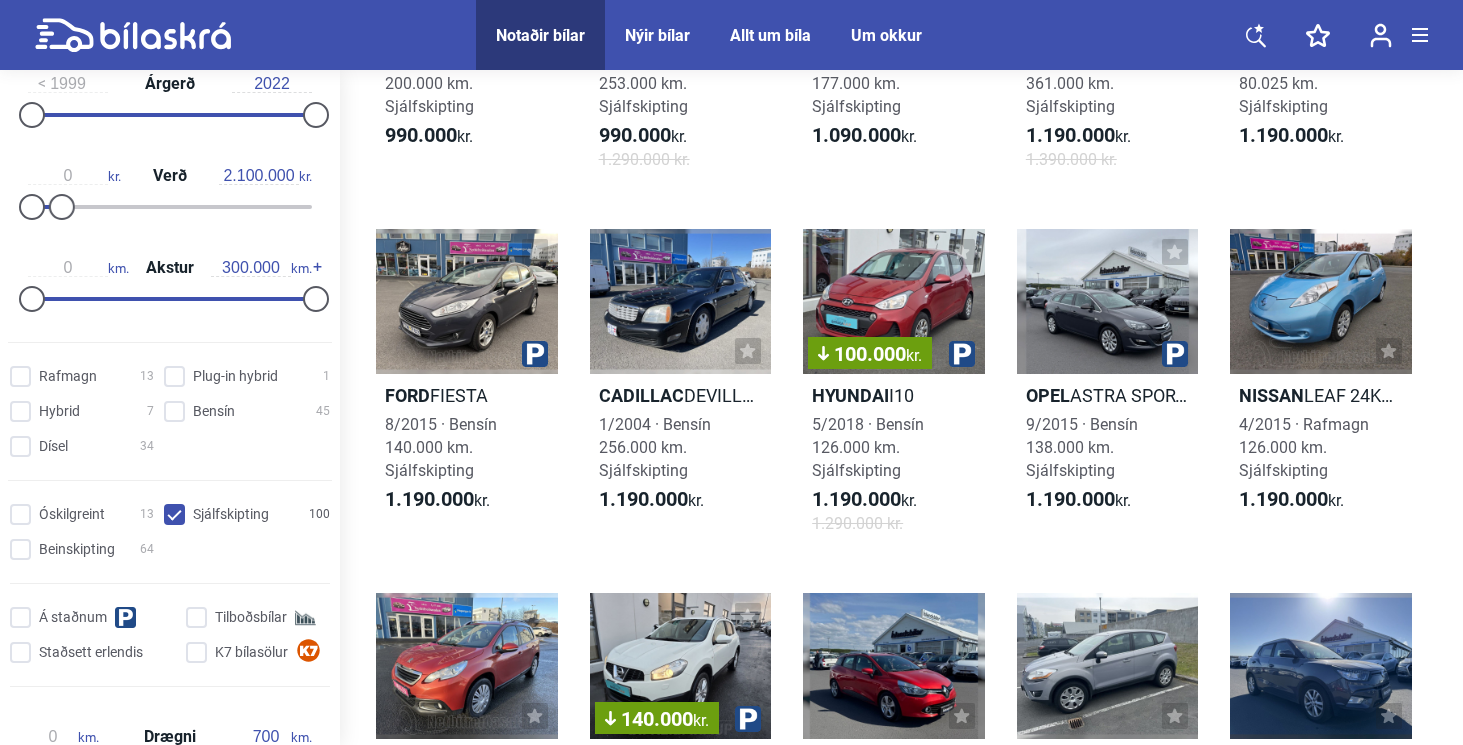 scroll, scrollTop: 1429, scrollLeft: 0, axis: vertical 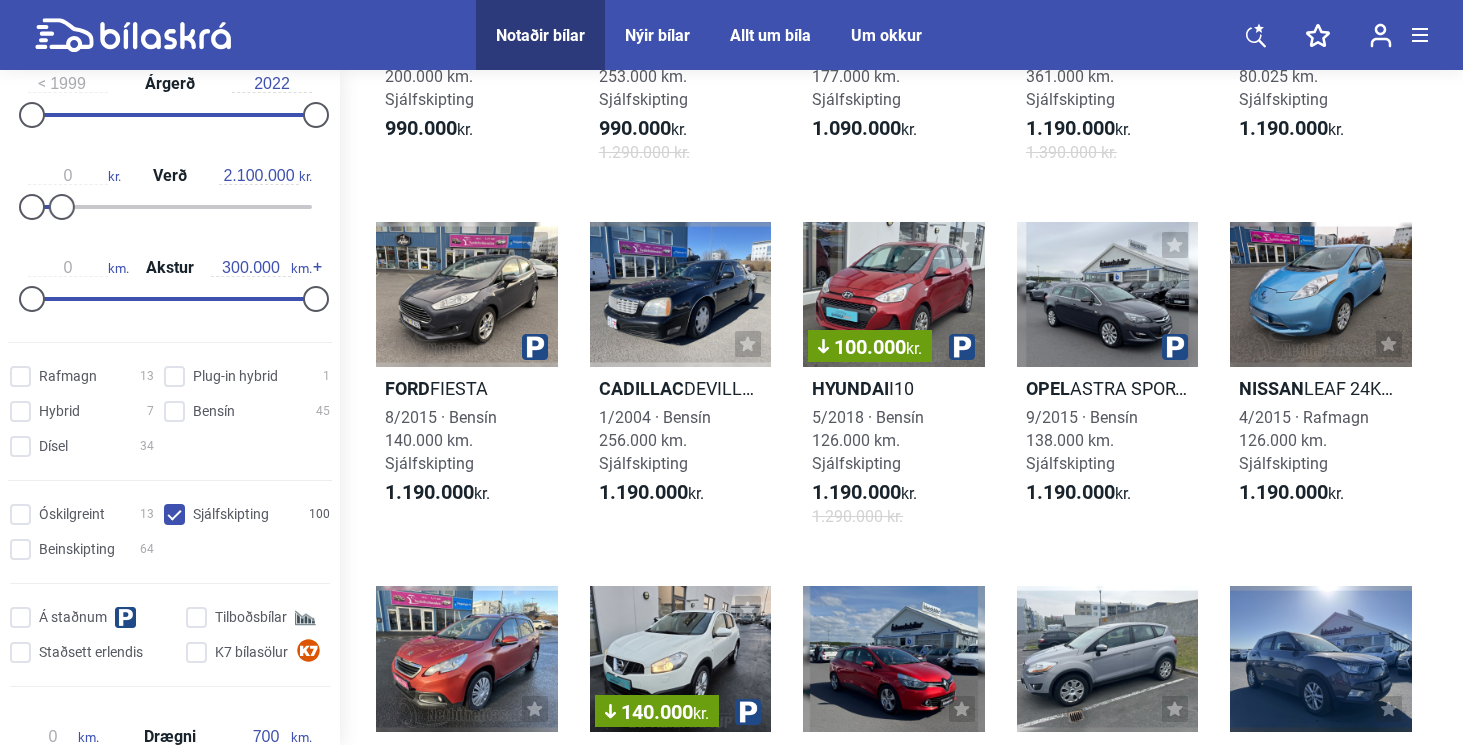 click on "Honda
ACCORD SEDAN
[MONTH]/[YEAR] · Bensín 142.000 km. Sjálfskipting 590.000
kr.
340.000
kr. VW
TRANSPORTER
[MONTH]/[YEAR] · Bensín 225.000 km. Sjálfskipting 650.000
kr.
990.000 kr.
Ford
FIESTA
[MONTH]/[YEAR] · Bensín 247.000 km. Sjálfskipting 690.000
kr.
Opel
CORSA E
[MONTH]/[YEAR] · Bensín 185.000 km. Sjálfskipting 690.000
kr.
Opel
CORSA-E
[MONTH]/[YEAR] · Bensín 131.000 km. Sjálfskipting 790.000
kr.
Skoda
OCTAVIA
[MONTH]/[YEAR] · Dísel 298.000 km. Sjálfskipting 790.000
kr.
81.000
kr. Suzuki
SWIFT
[MONTH]/[YEAR] · Bensín 194.000 km. Sjálfskipting 799.000
kr.
880.000 kr.
100.000
kr. Chevrolet
CAPTIVA LUX
[MONTH]/[YEAR] · Dísel 208.000 km. Sjálfskipting 890.000
kr.
990.000 kr.
Nissan
QASHQAI
[MONTH]/[YEAR] · Bensín 257.000 km. Sjálfskipting 900.000 Peugeot" at bounding box center [901, 928] 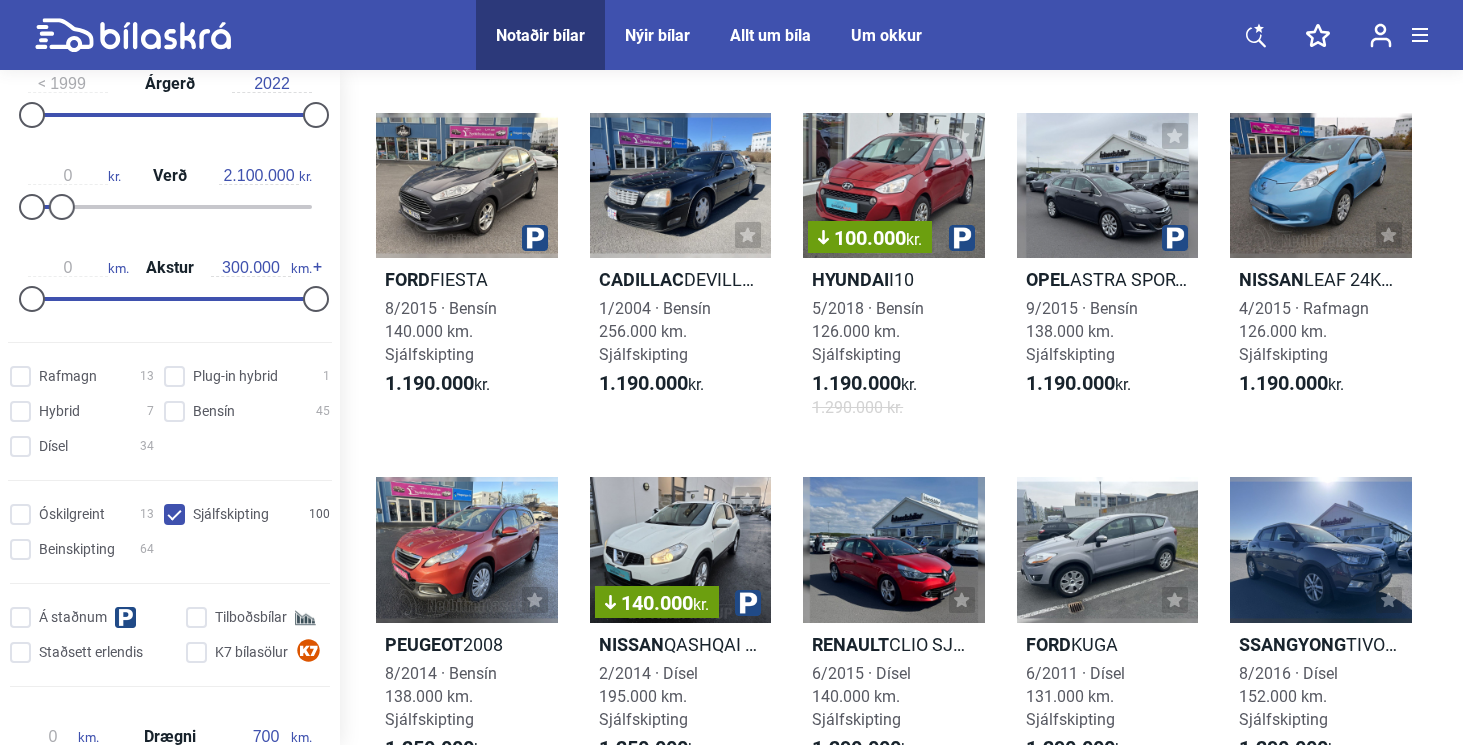 scroll, scrollTop: 1536, scrollLeft: 0, axis: vertical 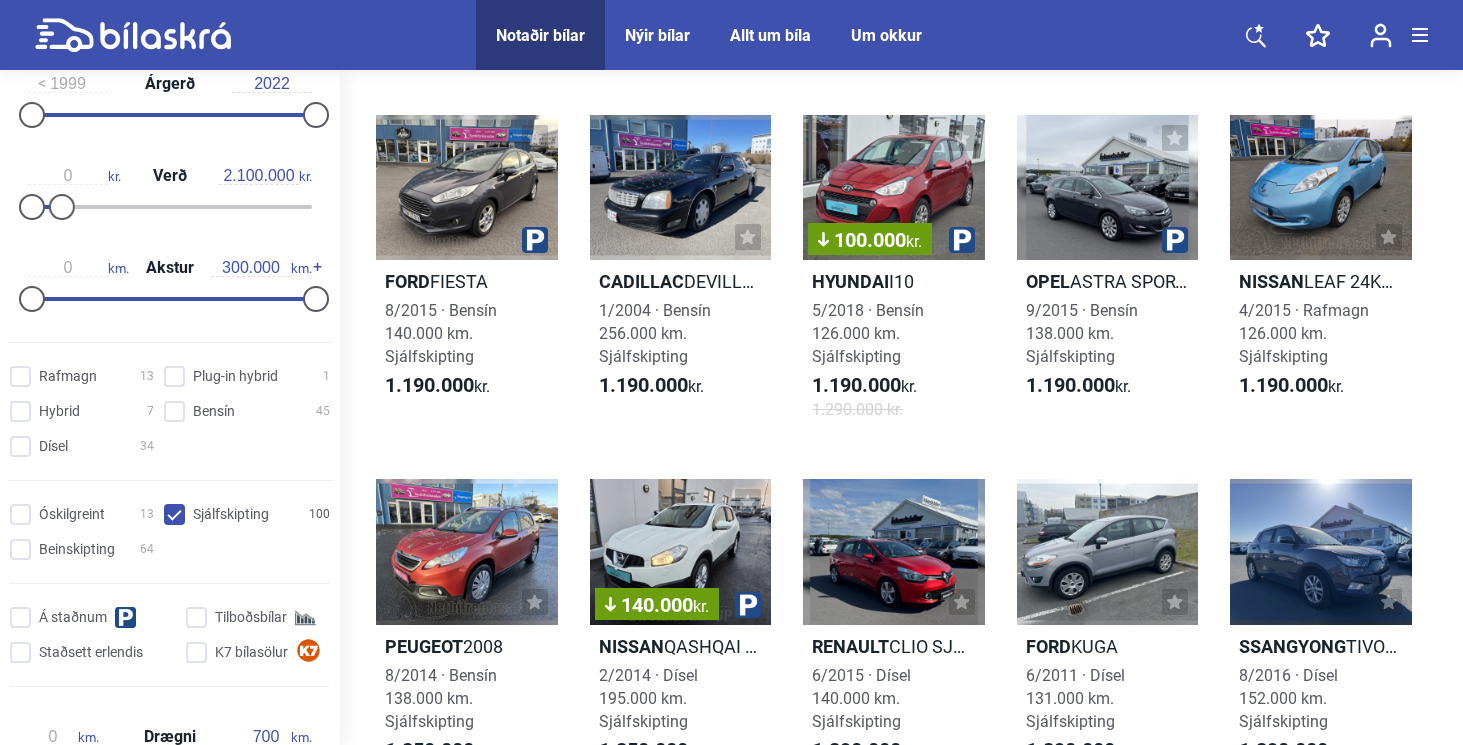 click on "Honda
ACCORD SEDAN
[MONTH]/[YEAR] · Bensín 142.000 km. Sjálfskipting 590.000
kr.
340.000
kr. VW
TRANSPORTER
[MONTH]/[YEAR] · Bensín 225.000 km. Sjálfskipting 650.000
kr.
990.000 kr.
Ford
FIESTA
[MONTH]/[YEAR] · Bensín 247.000 km. Sjálfskipting 690.000
kr.
Opel
CORSA E
[MONTH]/[YEAR] · Bensín 185.000 km. Sjálfskipting 690.000
kr.
Opel
CORSA-E
[MONTH]/[YEAR] · Bensín 131.000 km. Sjálfskipting 790.000
kr.
Skoda
OCTAVIA
[MONTH]/[YEAR] · Dísel 298.000 km. Sjálfskipting 790.000
kr.
81.000
kr. Suzuki
SWIFT
[MONTH]/[YEAR] · Bensín 194.000 km. Sjálfskipting 799.000
kr.
880.000 kr.
100.000
kr. Chevrolet
CAPTIVA LUX
[MONTH]/[YEAR] · Dísel 208.000 km. Sjálfskipting 890.000
kr.
990.000 kr.
Nissan
QASHQAI
[MONTH]/[YEAR] · Bensín 257.000 km. Sjálfskipting 900.000 Peugeot" at bounding box center (901, 821) 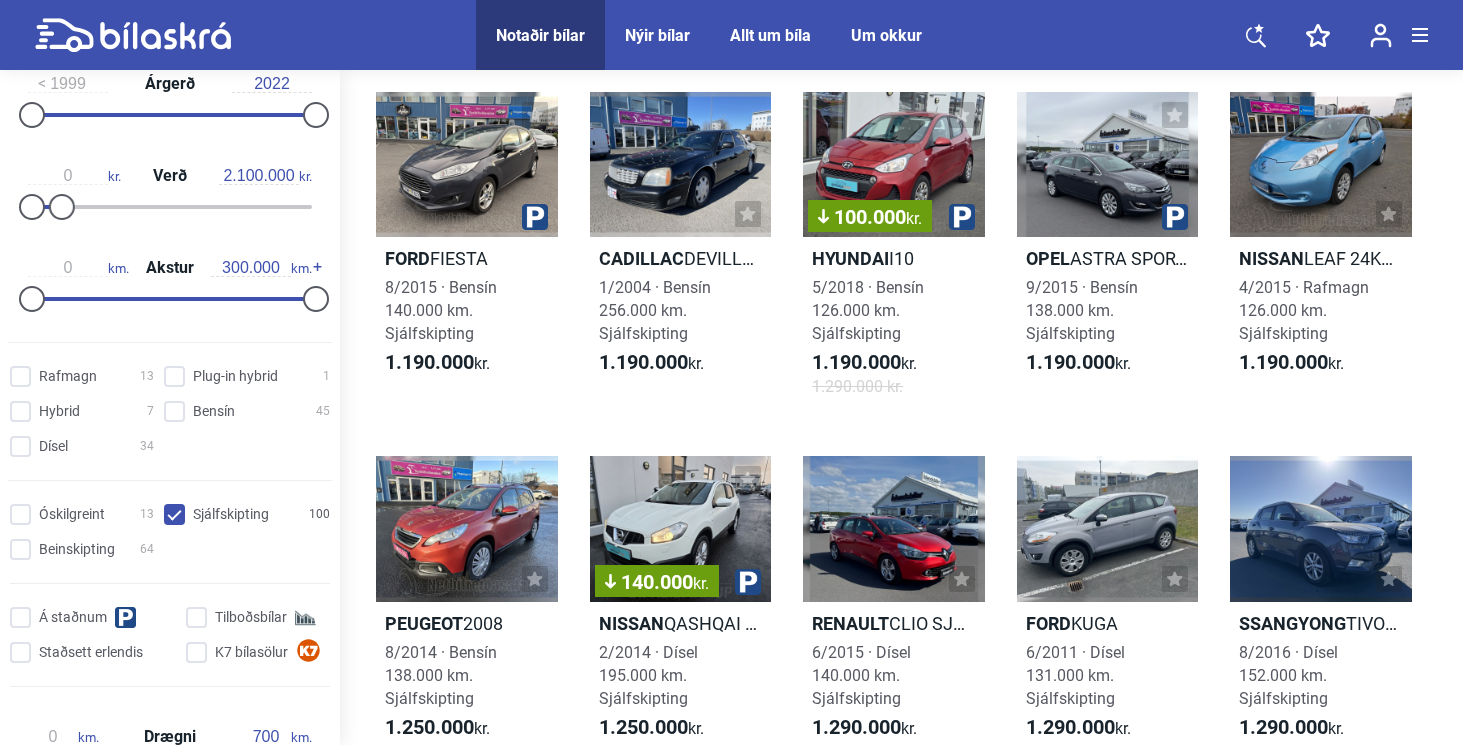 scroll, scrollTop: 1600, scrollLeft: 0, axis: vertical 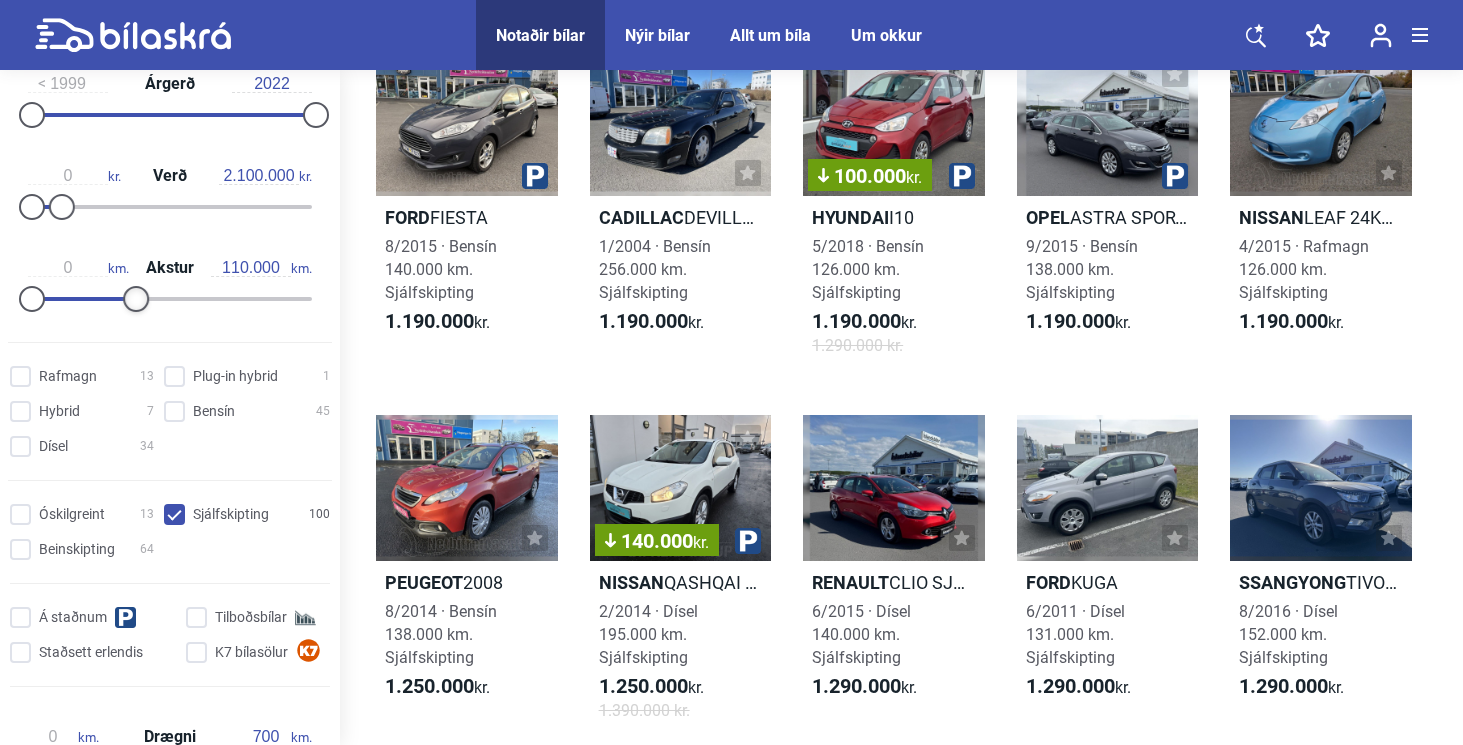drag, startPoint x: 310, startPoint y: 295, endPoint x: 130, endPoint y: 297, distance: 180.01111 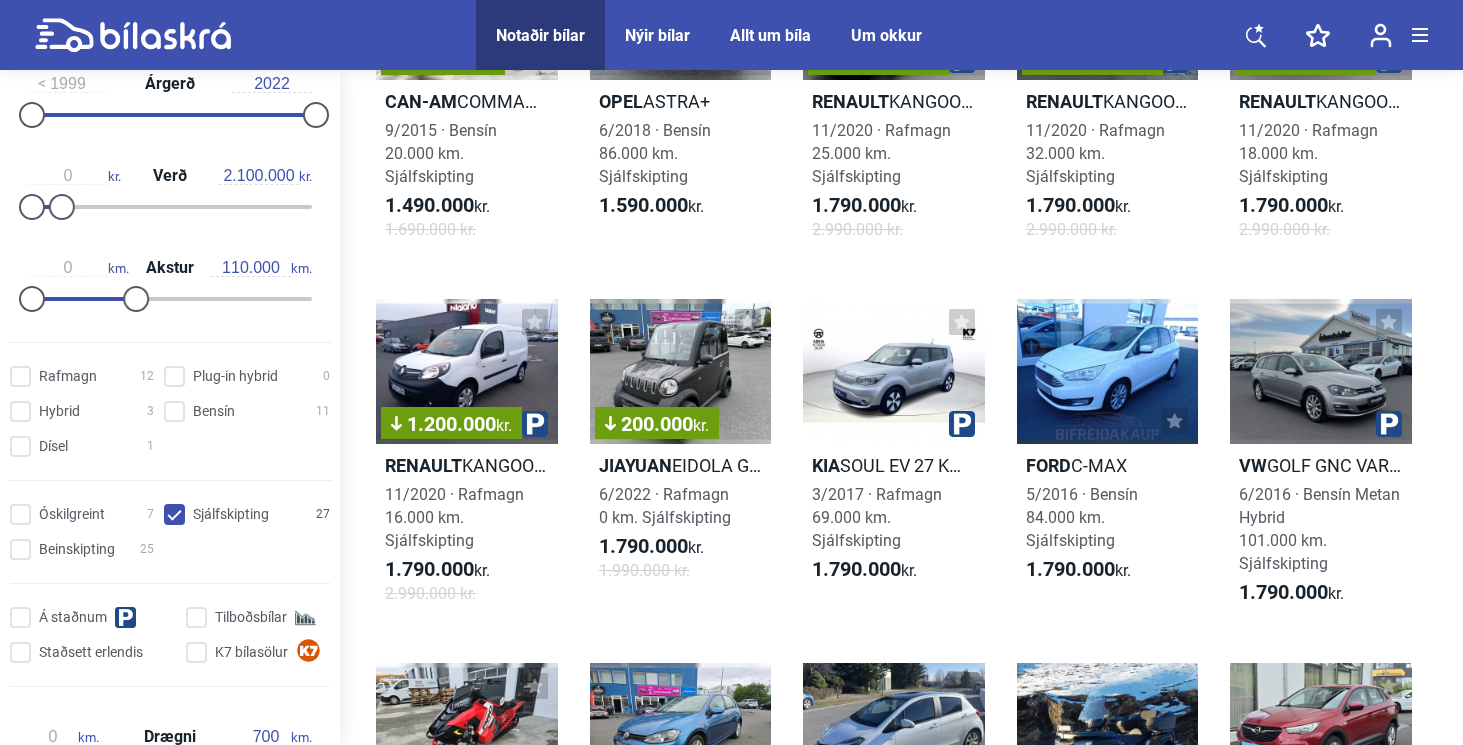 scroll, scrollTop: 693, scrollLeft: 0, axis: vertical 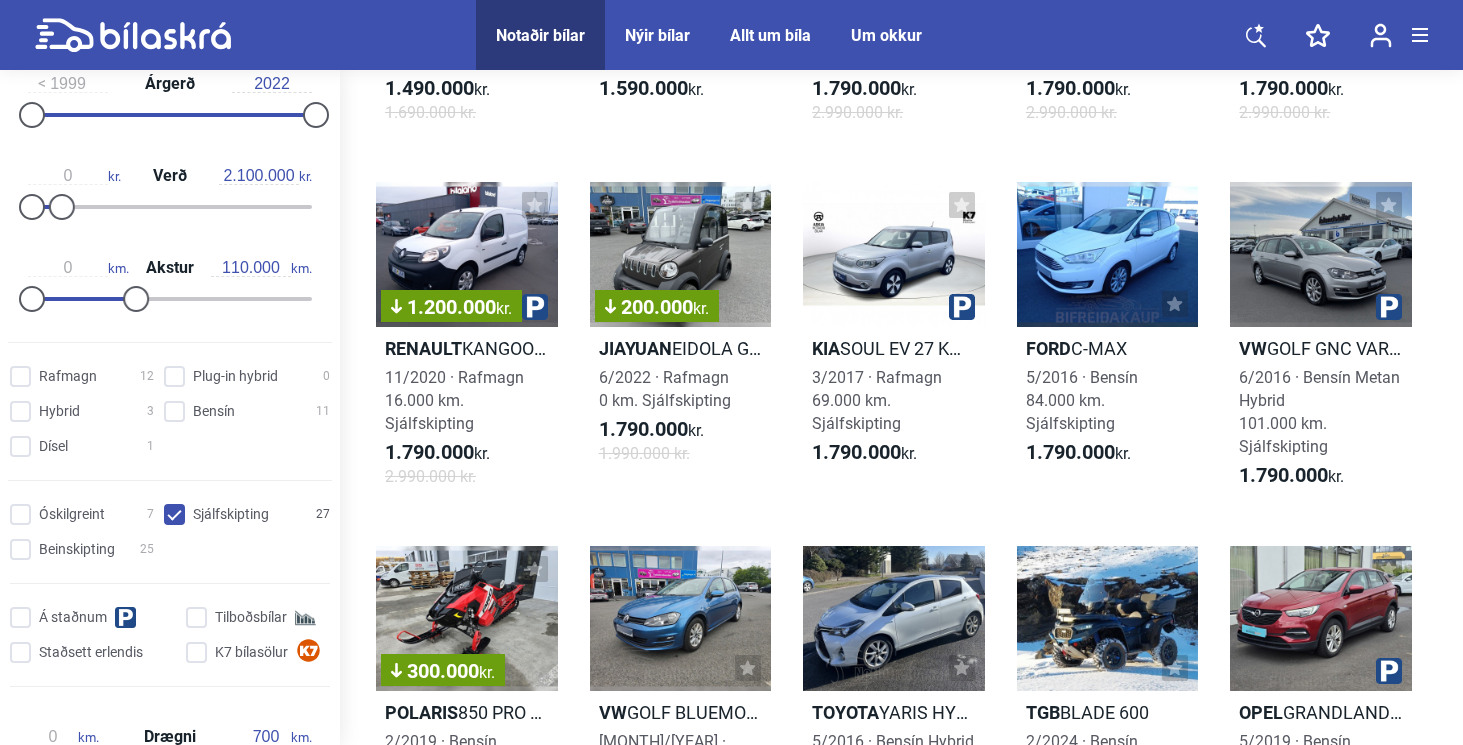 click on "Nissan
LEAF 24 KWH
[MONTH]/[YEAR] · Rafmagn 95.000 km. Sjálfskipting 990.000
kr.
VW
UP
[MONTH]/[YEAR] · Rafmagn 80.025 km. Sjálfskipting 1.190.000
kr.
Opel
KARL VIVA
[MONTH]/[YEAR] · Bensín 81.000 km. Sjálfskipting 1.290.000
kr.
Ford
FOCUS
[MONTH]/[YEAR] · Dísel 102.000 km. Sjálfskipting 1.390.000
kr.
200.000
kr. VW
GOLF
[MONTH]/[YEAR] · Rafmagn 100.000 km. Sjálfskipting 1.490.000
kr.
1.690.000 kr.
200.000
kr. Can-Am
COMMANDER
[MONTH]/[YEAR] · Bensín 20.000 km. Sjálfskipting 1.490.000
kr.
1.690.000 kr.
Opel
ASTRA+
[MONTH]/[YEAR] · Bensín 86.000 km. Sjálfskipting 1.590.000
kr.
1.200.000
kr. Renault
KANGOO EXPRESS Z.E. 33 KWH
[MONTH]/[YEAR] · Rafmagn 25.000 km. Sjálfskipting 1.790.000
kr.
2.990.000 kr.
1.200.000
kr. Renault [MONTH]/[YEAR] · Rafmagn" at bounding box center (901, 526) 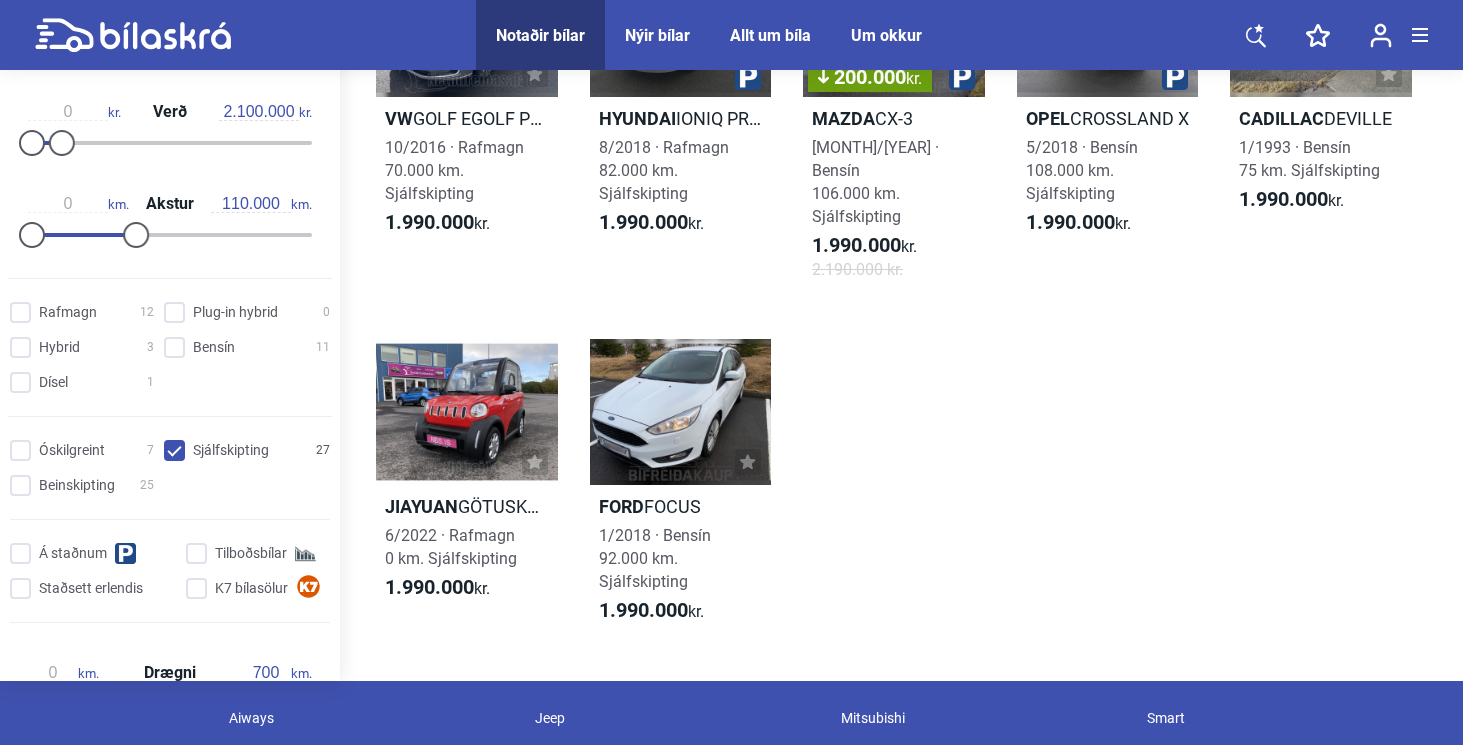 scroll, scrollTop: 1765, scrollLeft: 0, axis: vertical 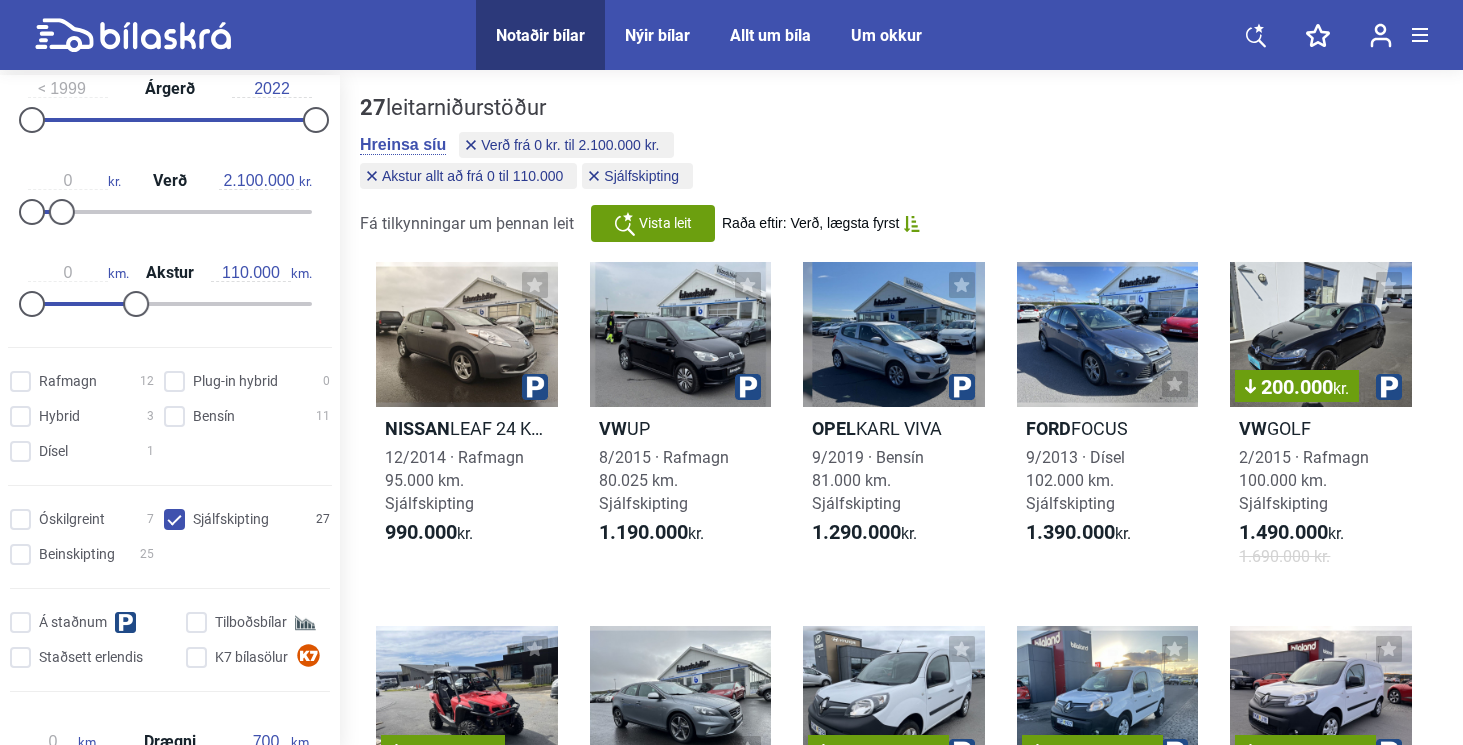 type on "300.000" 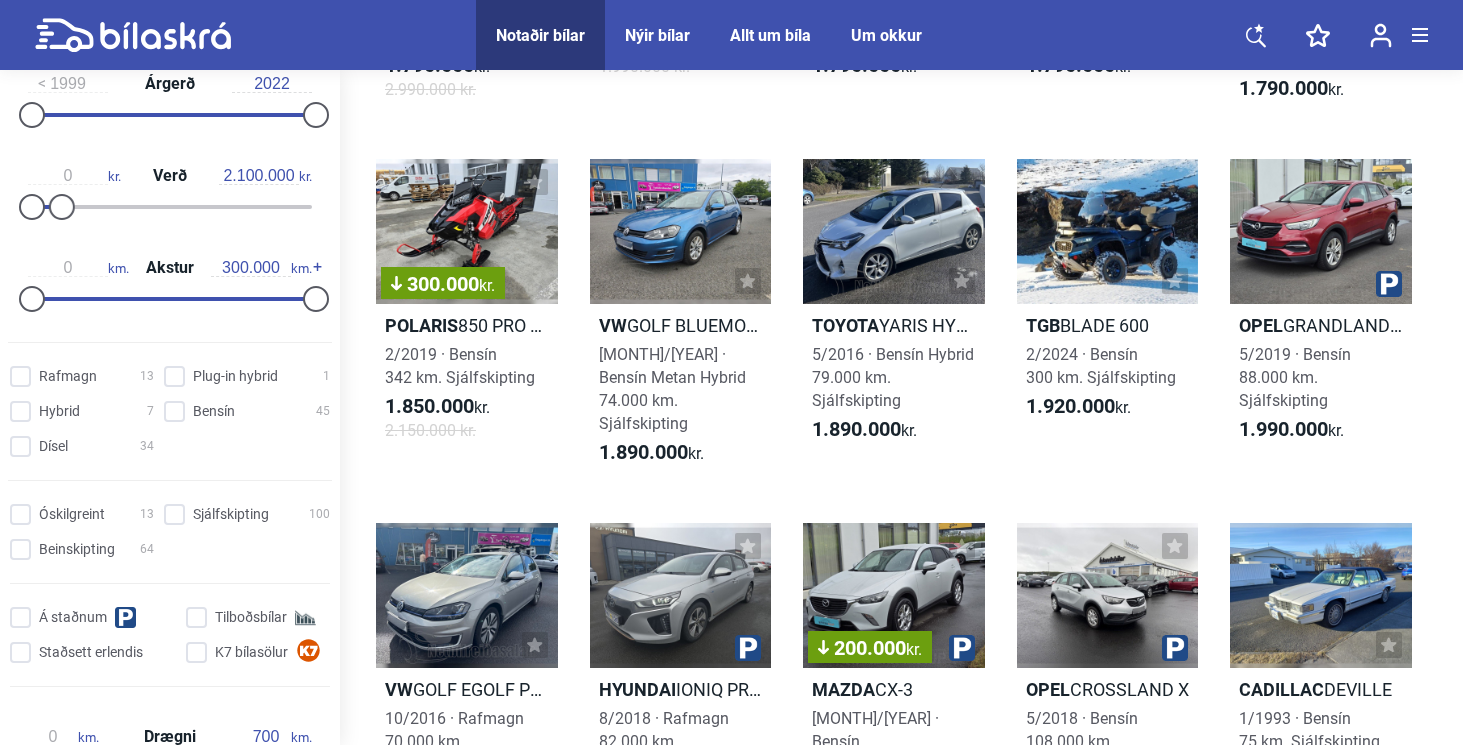 checkbox on "false" 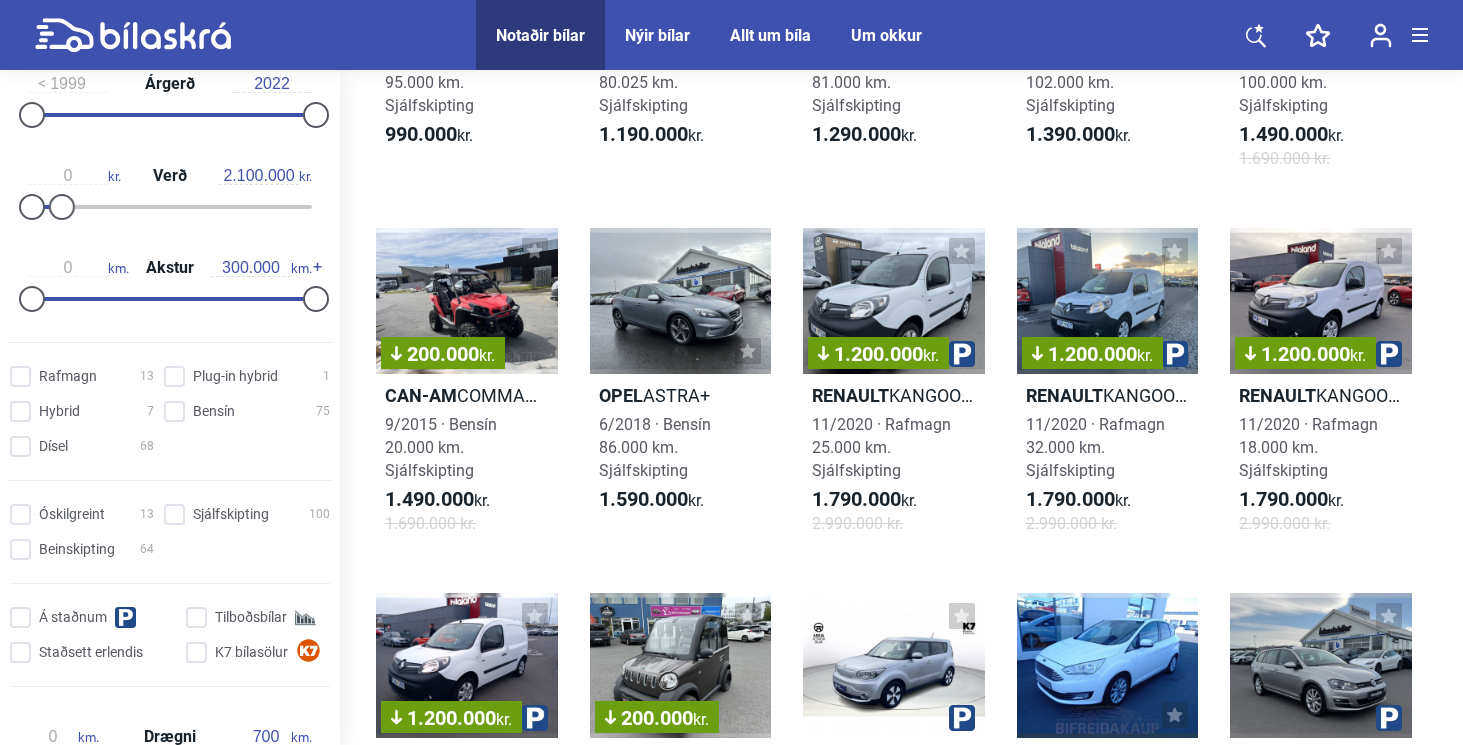 type on "20.000.000" 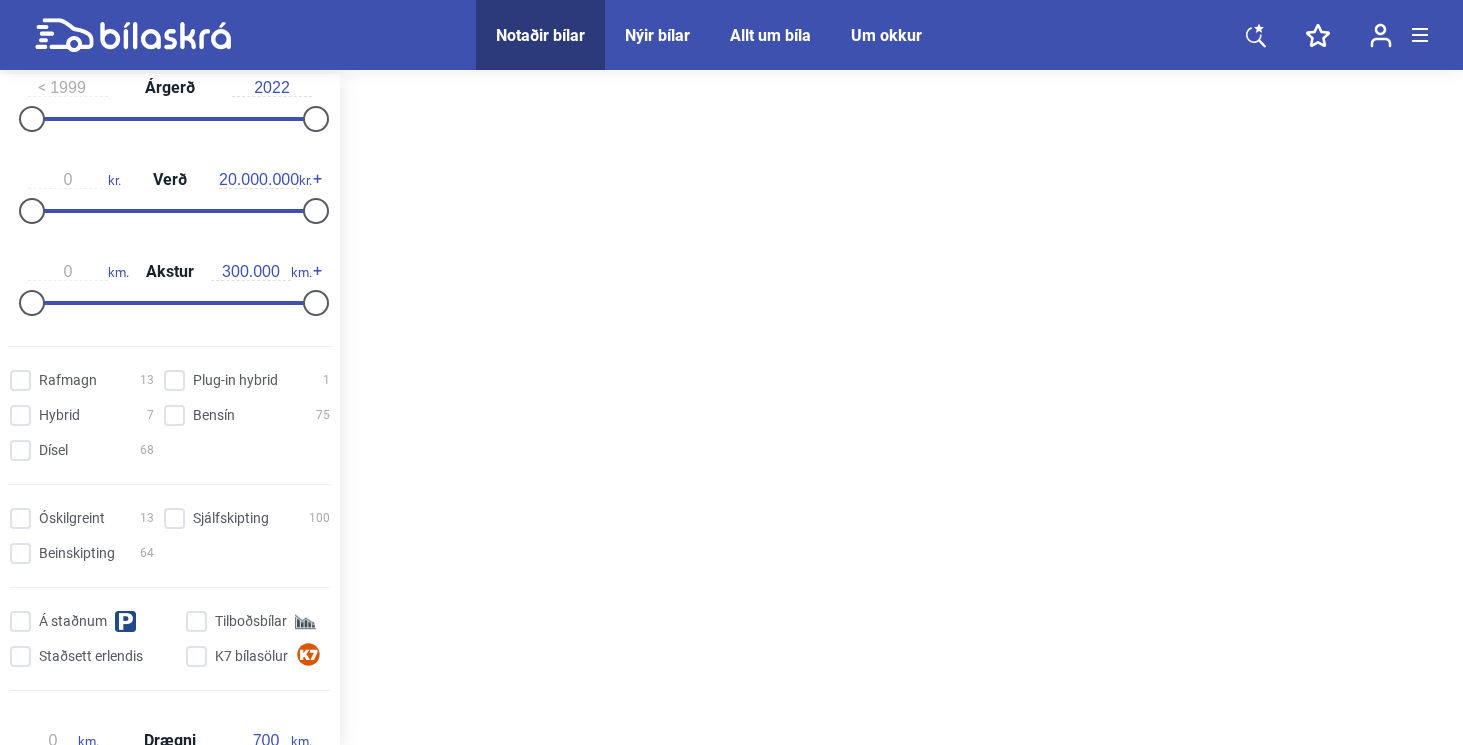 scroll, scrollTop: 0, scrollLeft: 0, axis: both 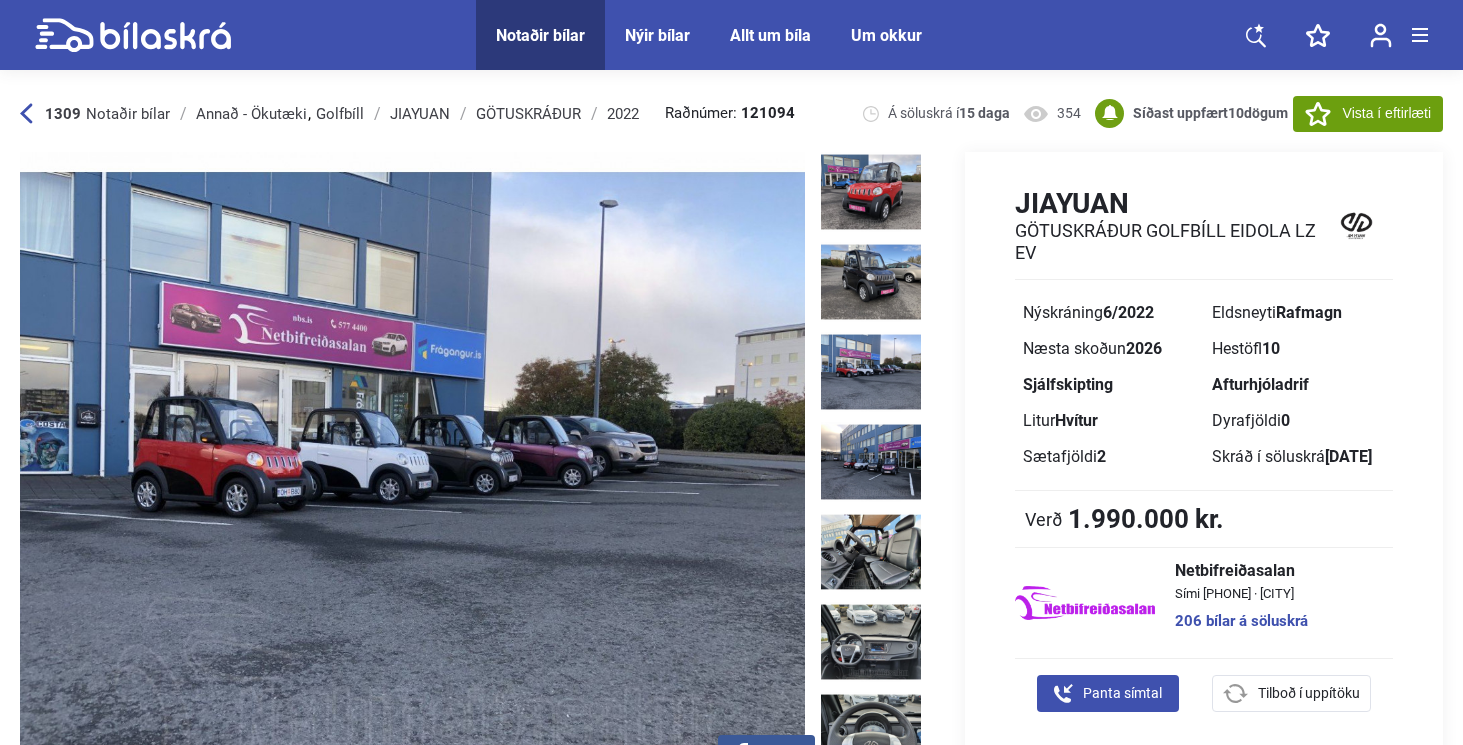 click at bounding box center (871, 372) 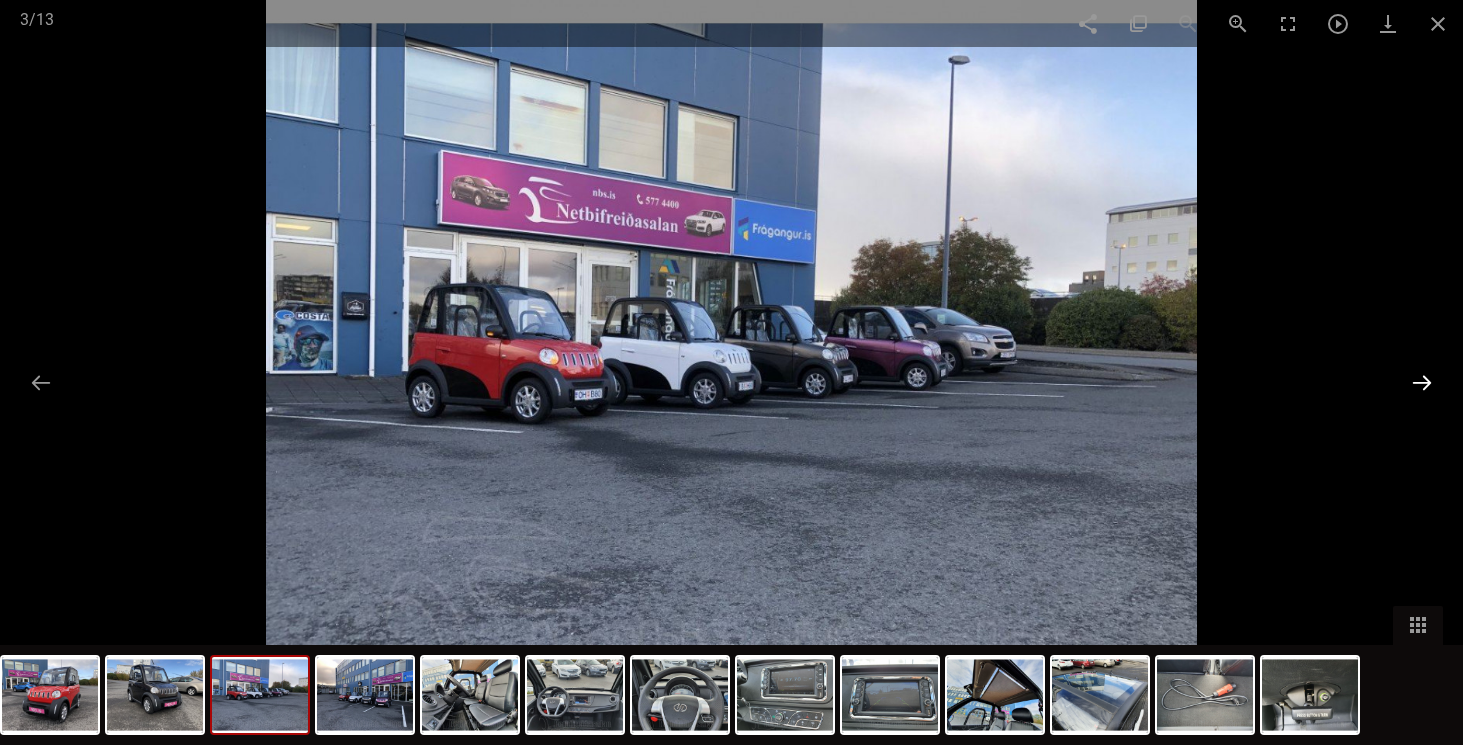 click at bounding box center (1422, 382) 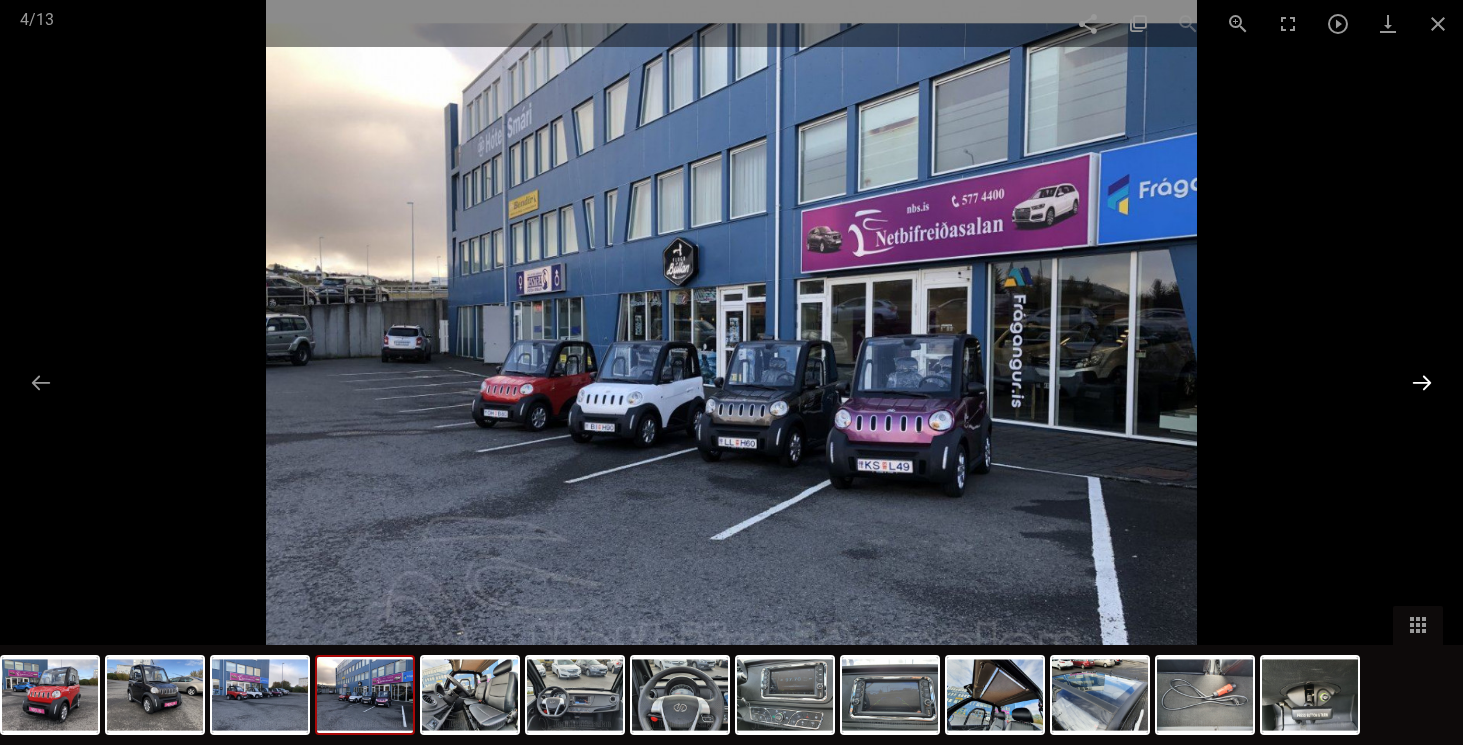 click at bounding box center (1422, 382) 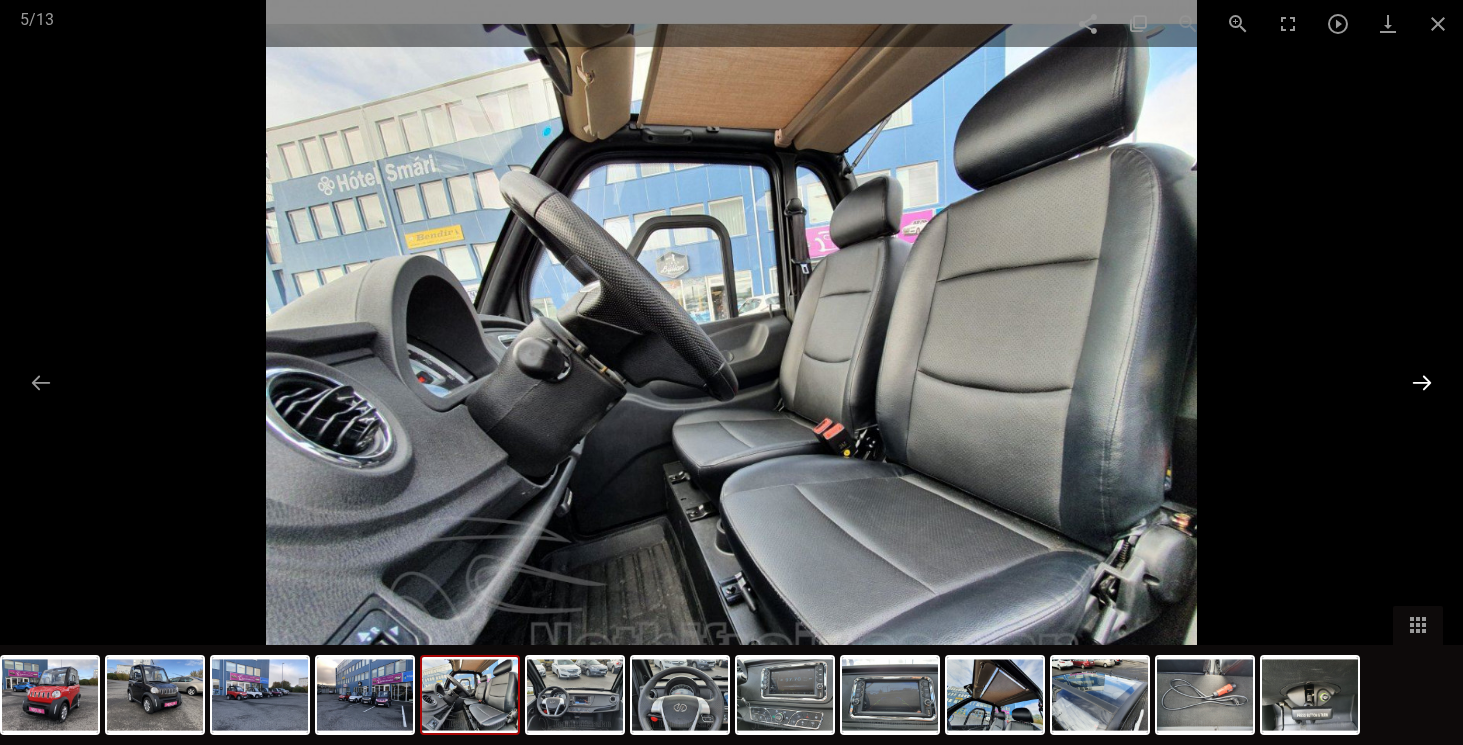 click at bounding box center [1422, 382] 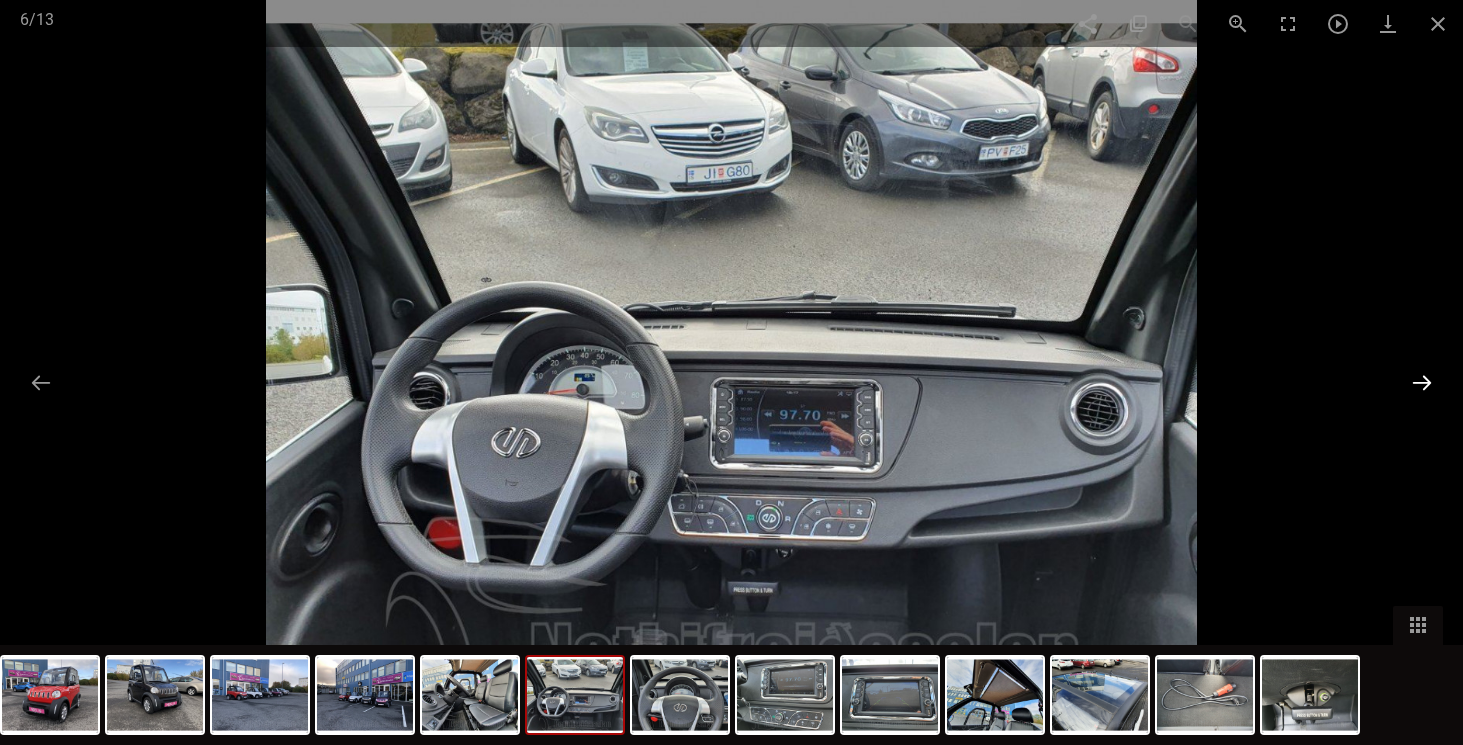 click at bounding box center [1422, 382] 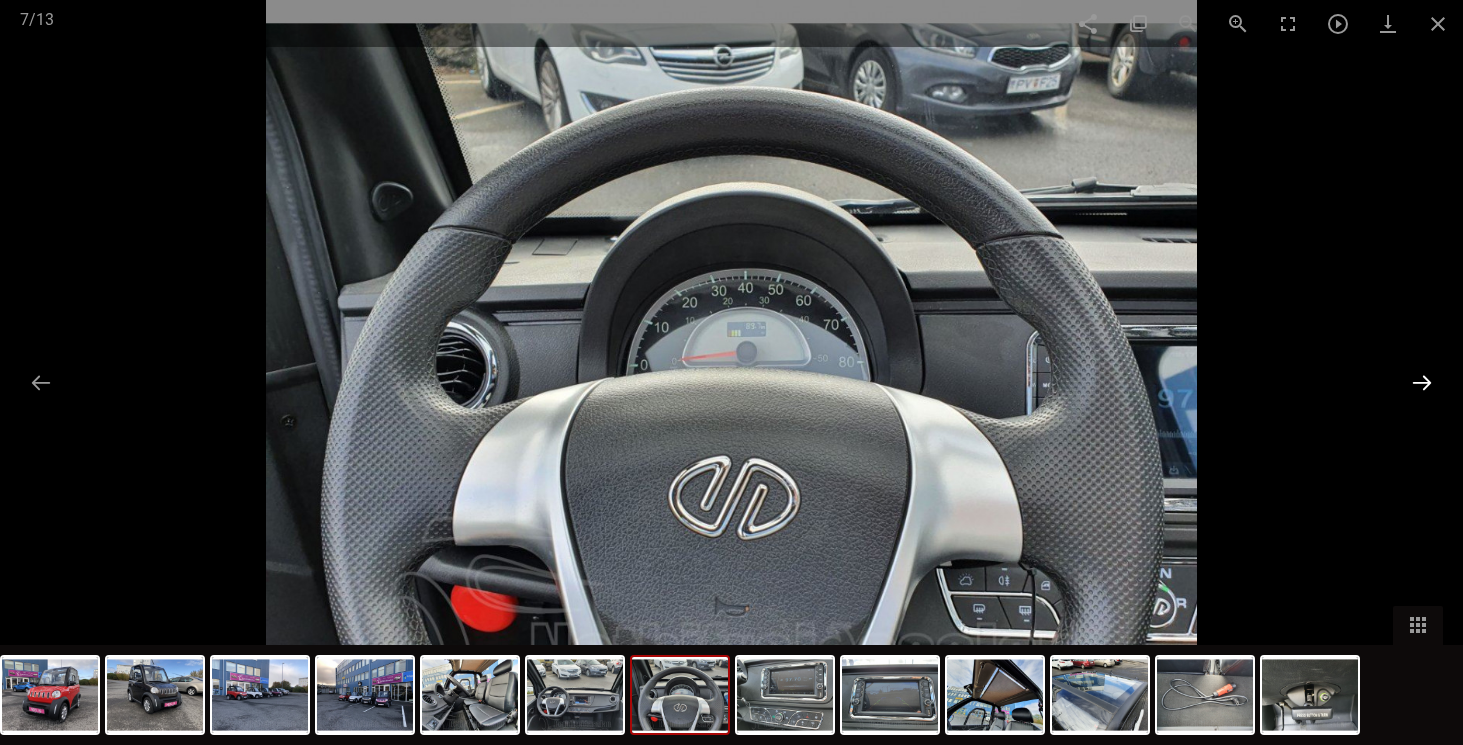 click at bounding box center [1422, 382] 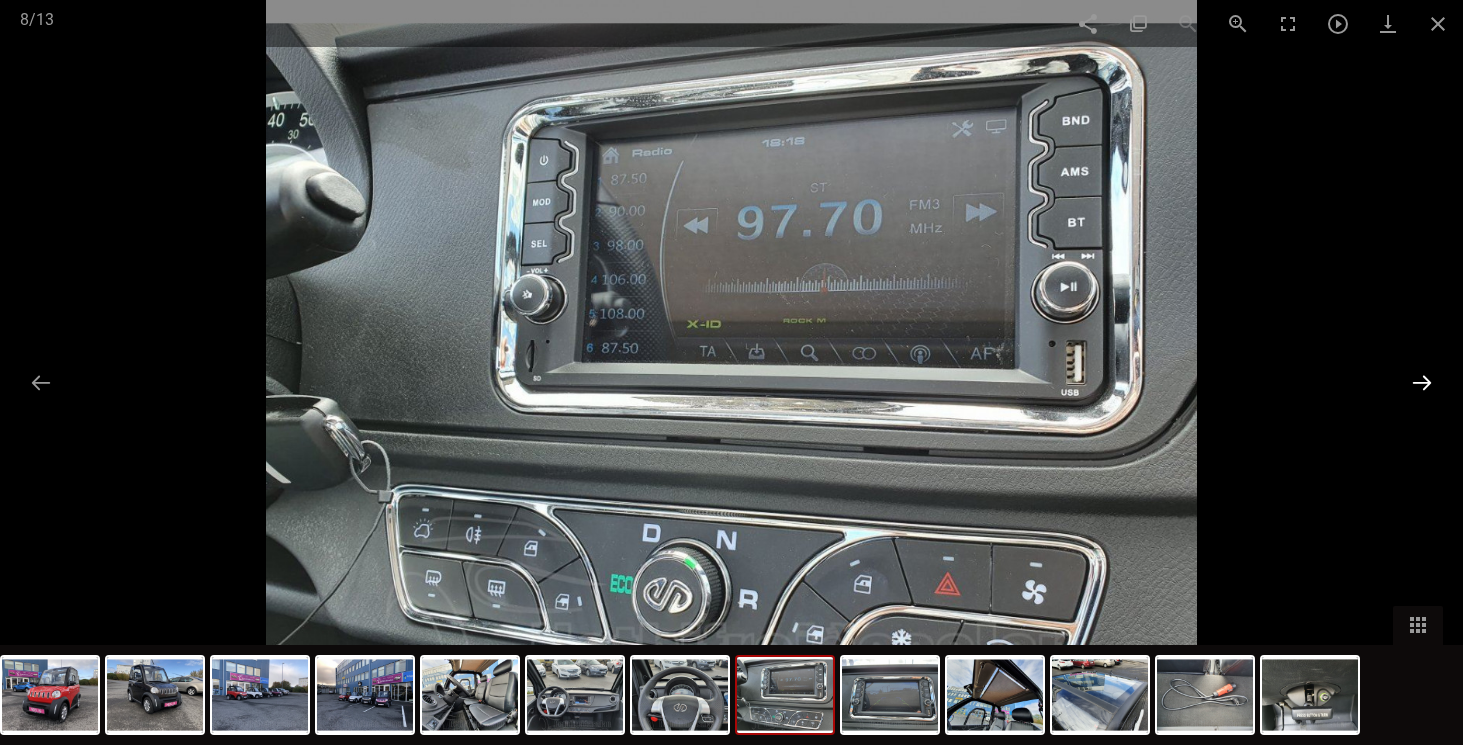 click at bounding box center (1422, 382) 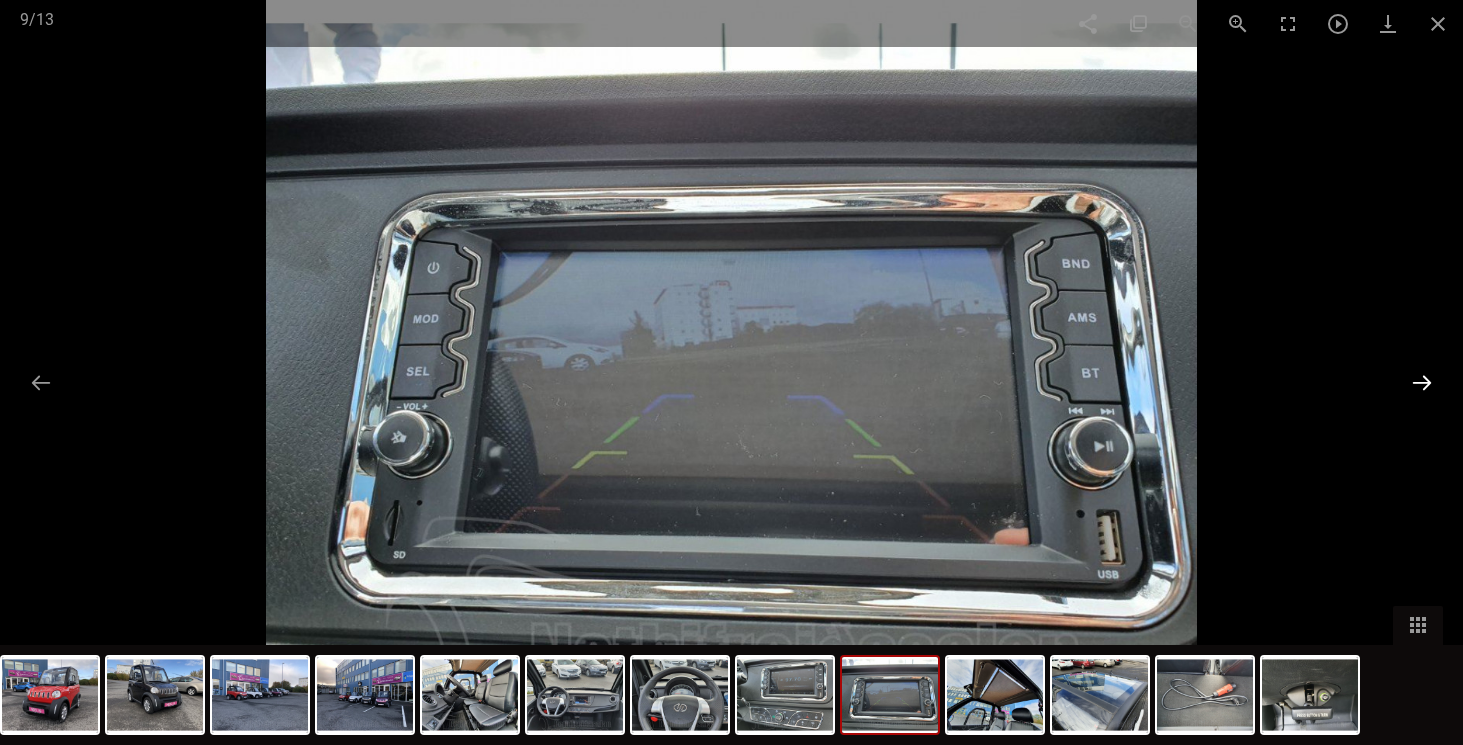 click at bounding box center [1422, 382] 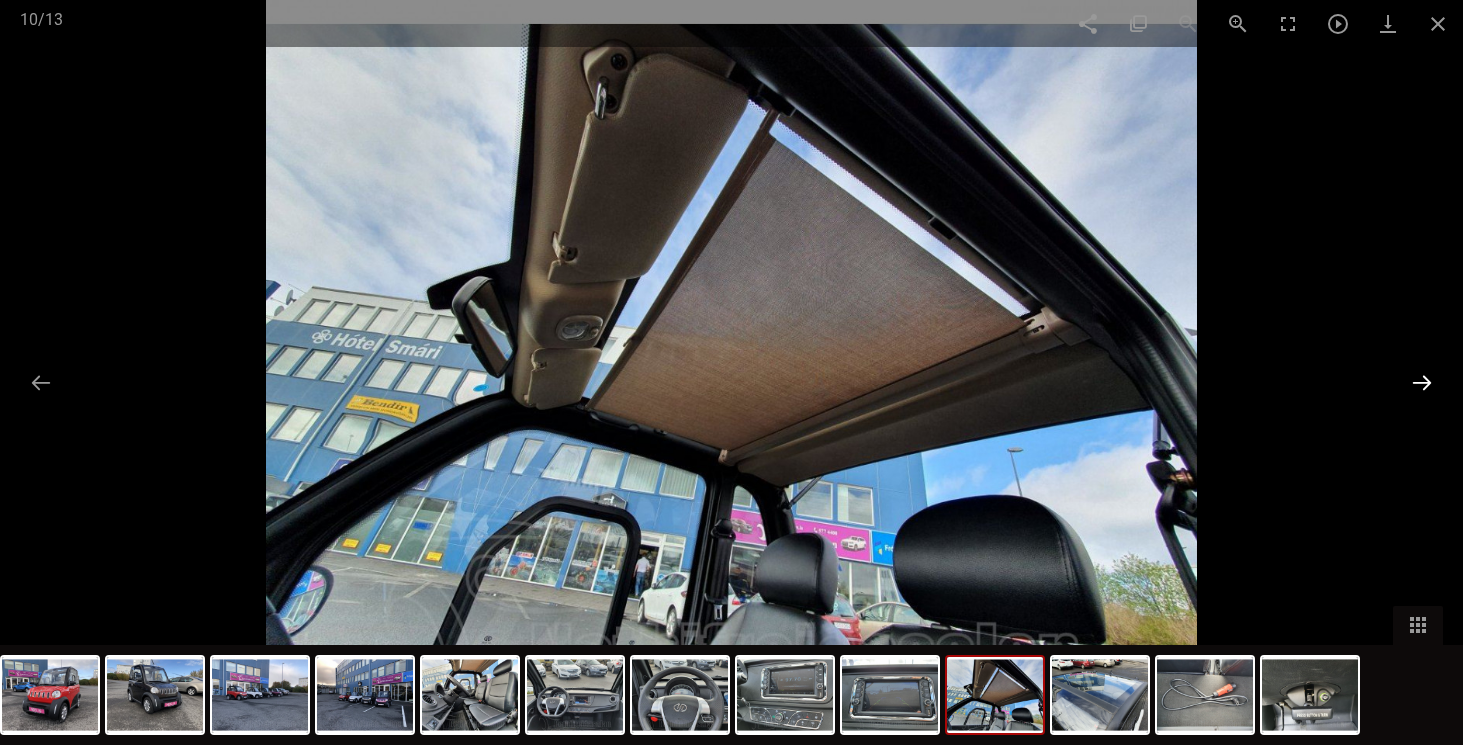 click at bounding box center (1422, 382) 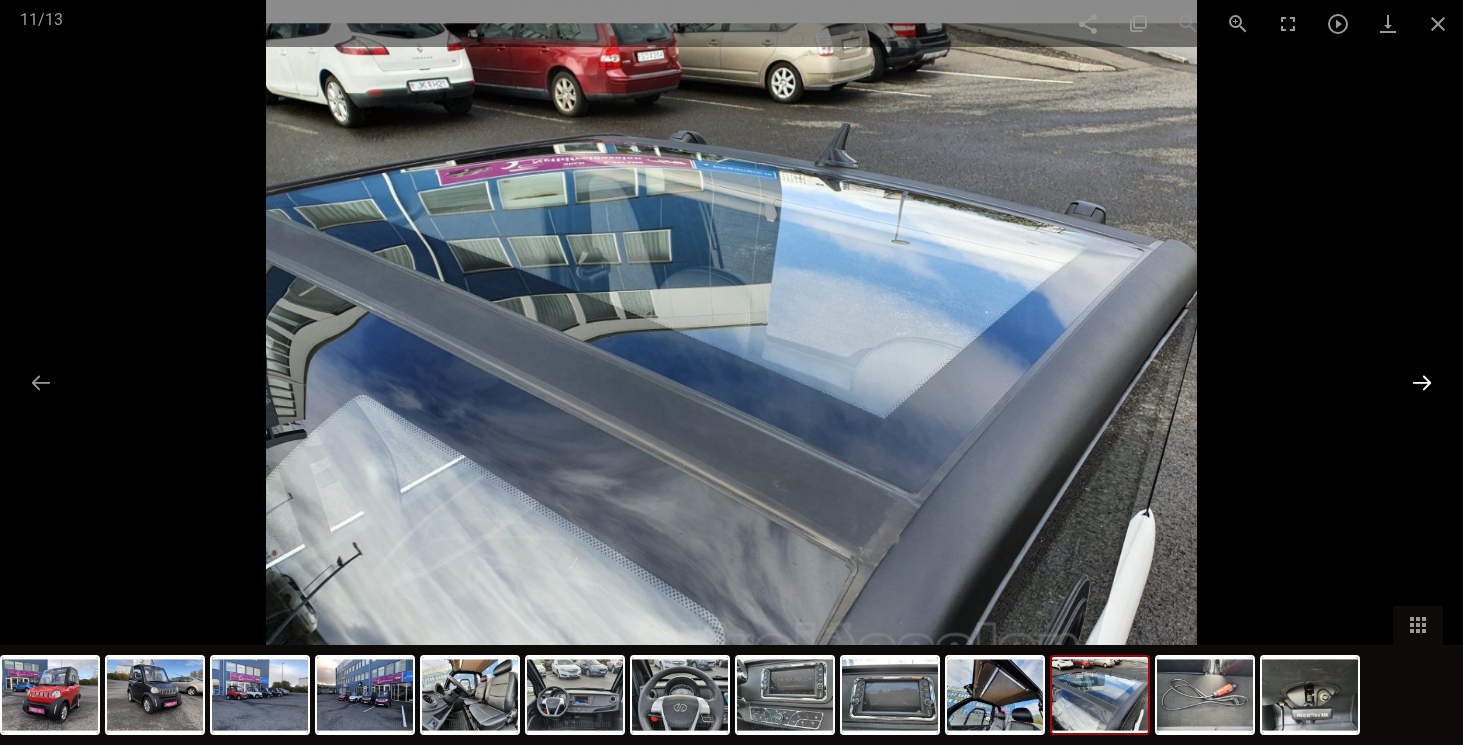 click at bounding box center (1422, 382) 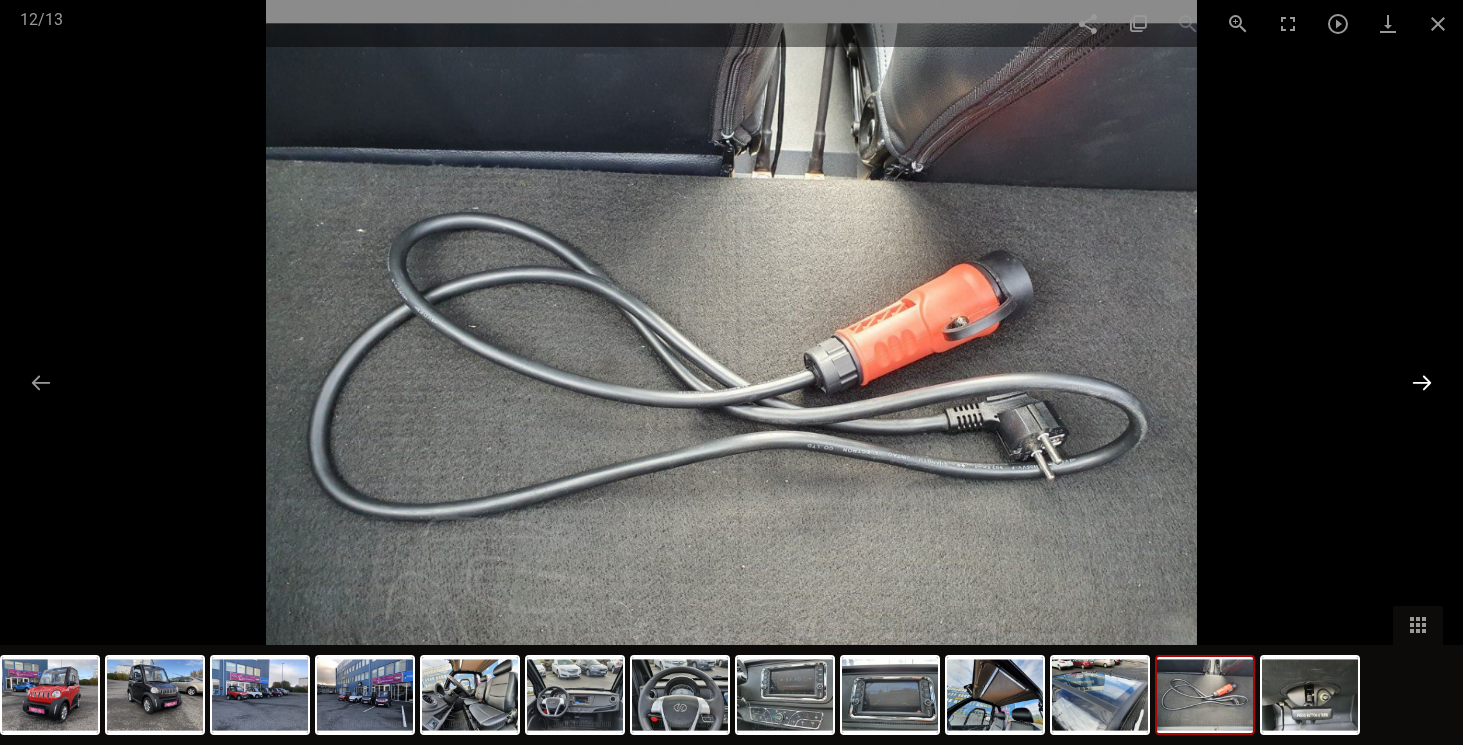 click at bounding box center [1422, 382] 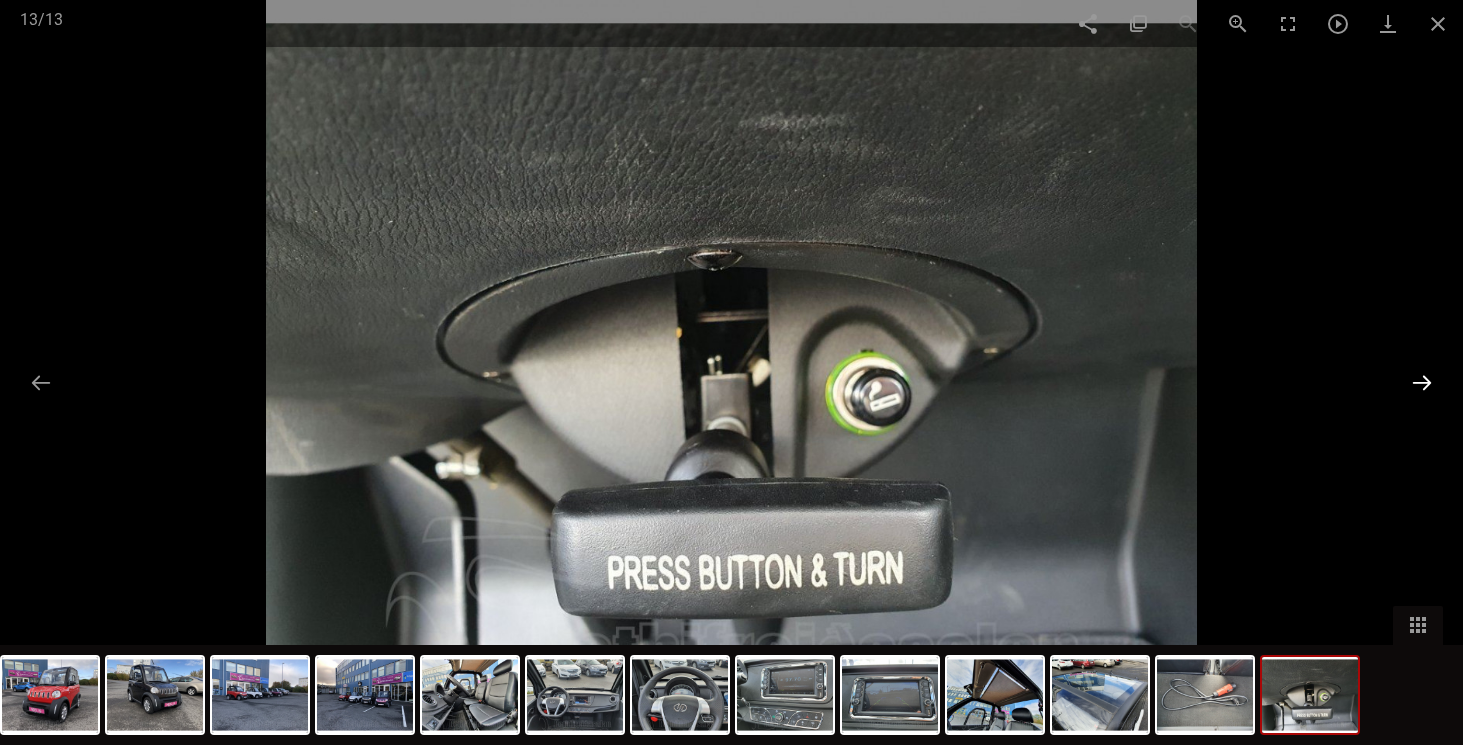 click at bounding box center [1422, 382] 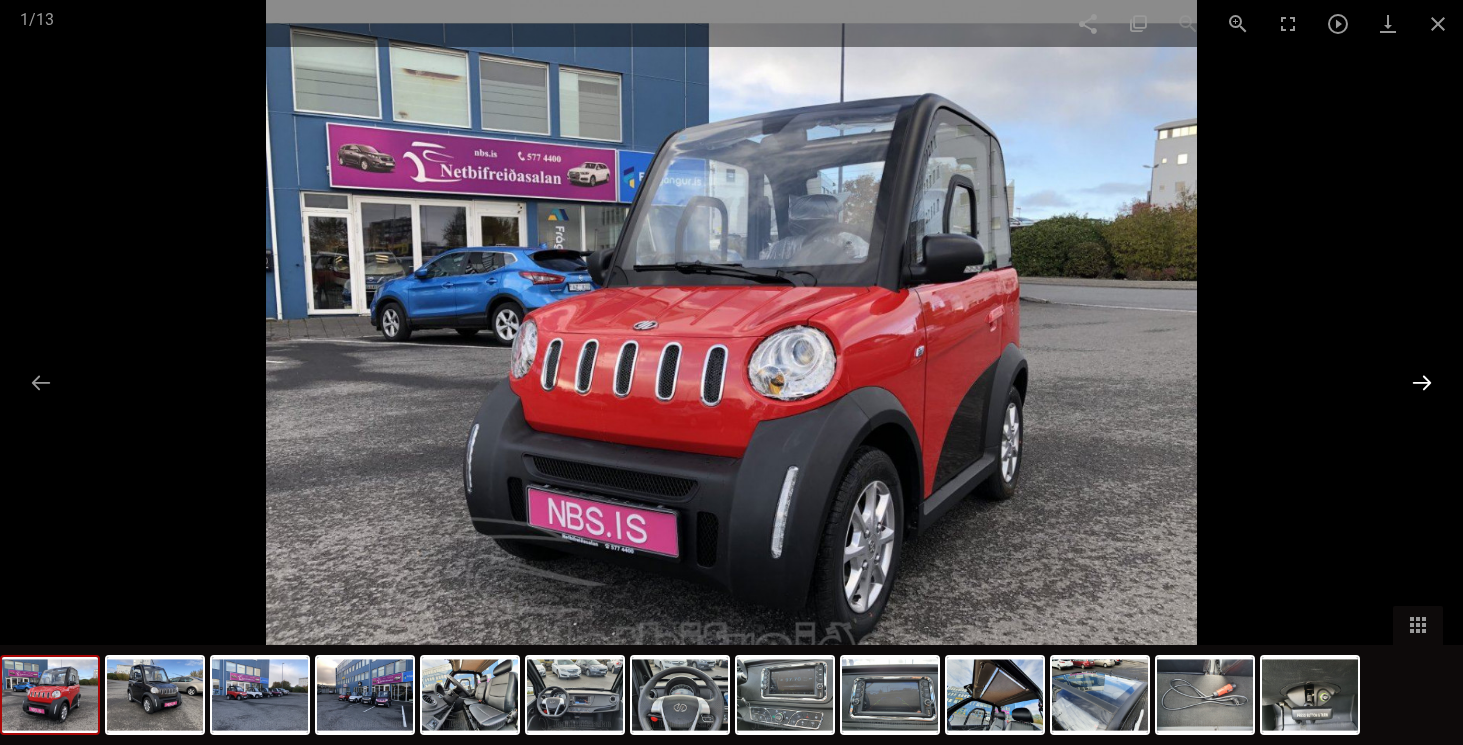 click at bounding box center [1422, 382] 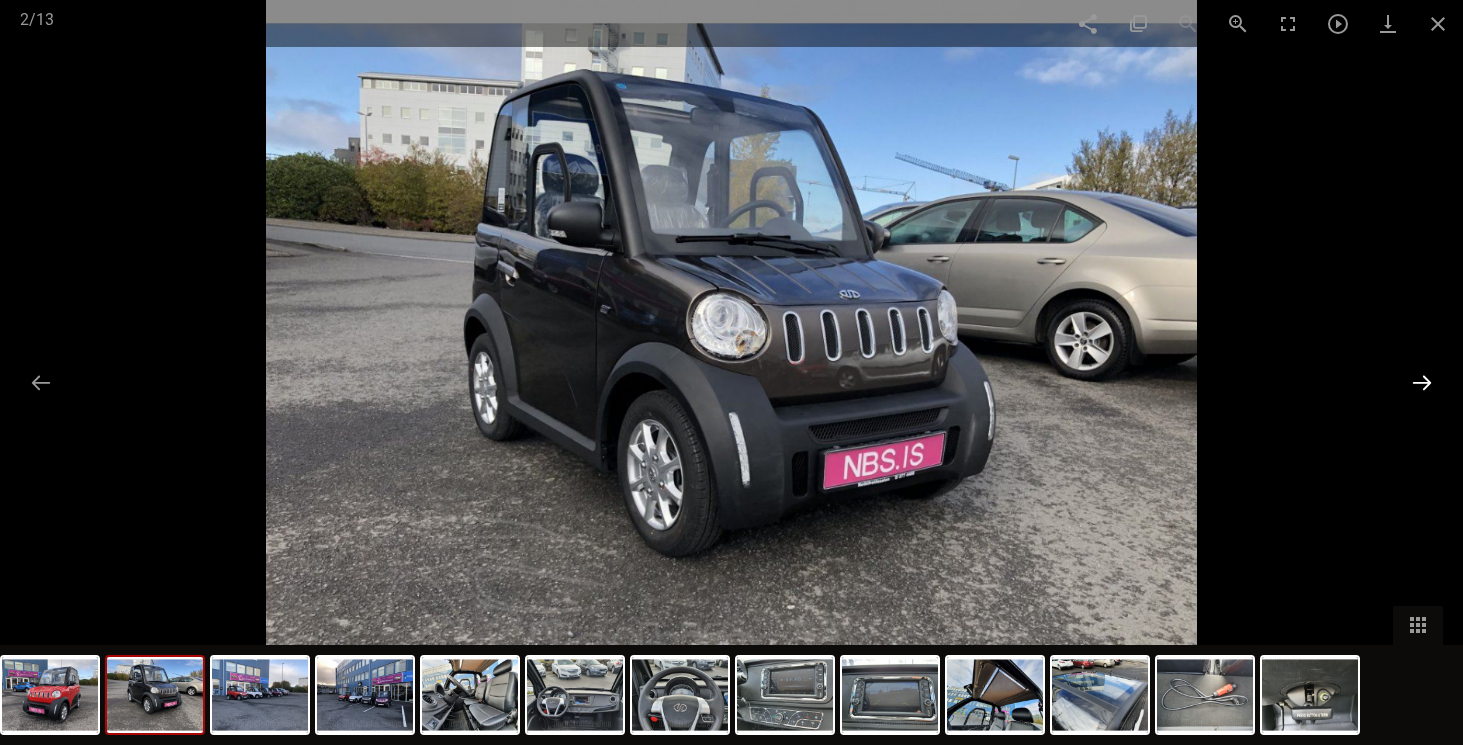 click at bounding box center [1422, 382] 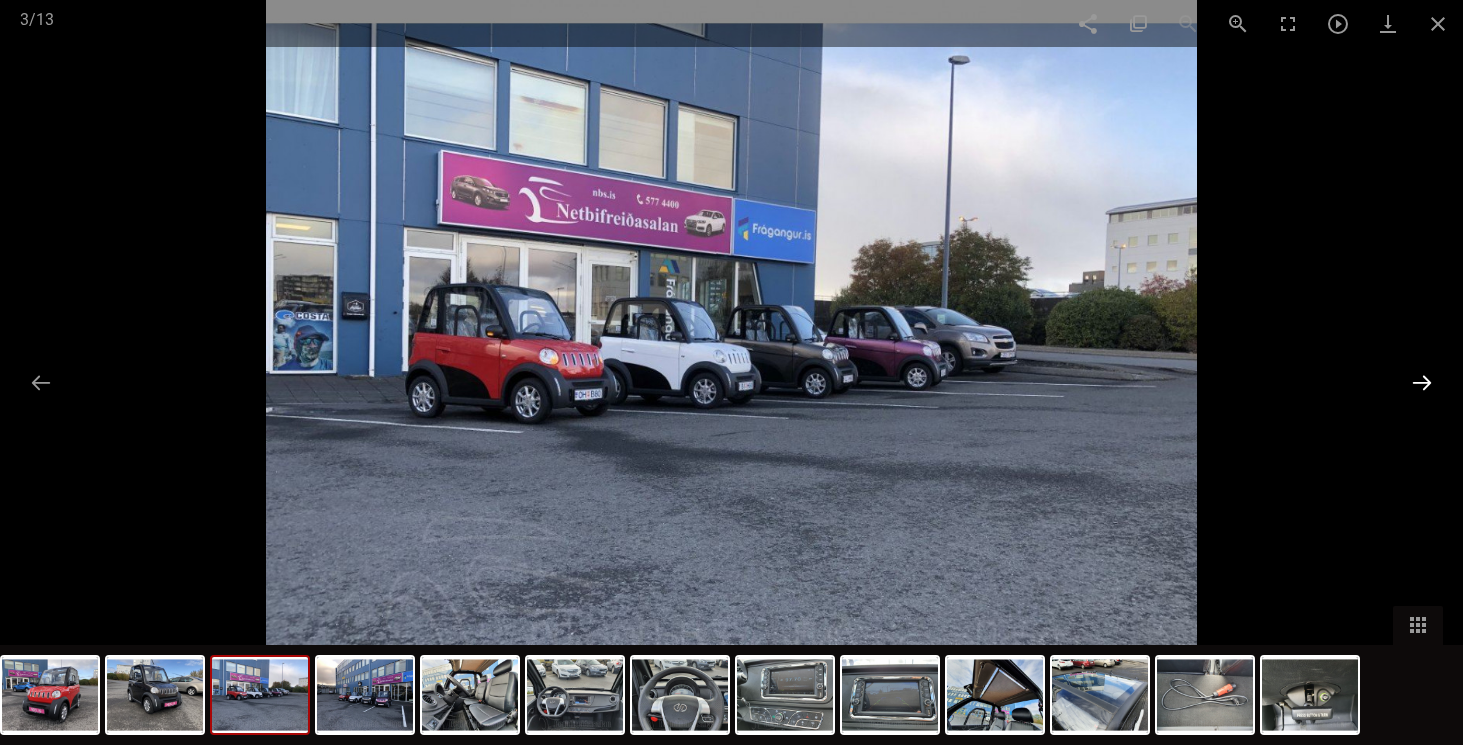 click at bounding box center (1422, 382) 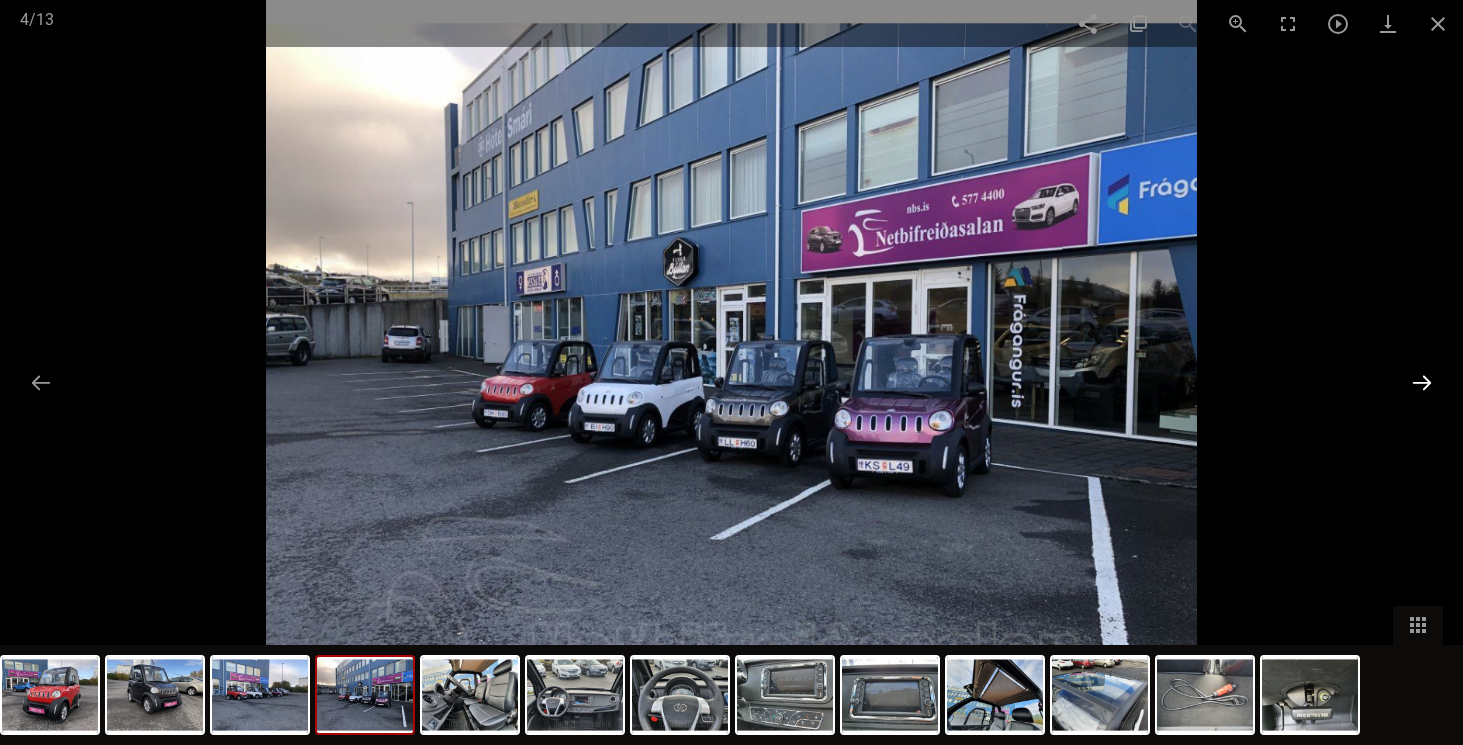 click at bounding box center [1422, 382] 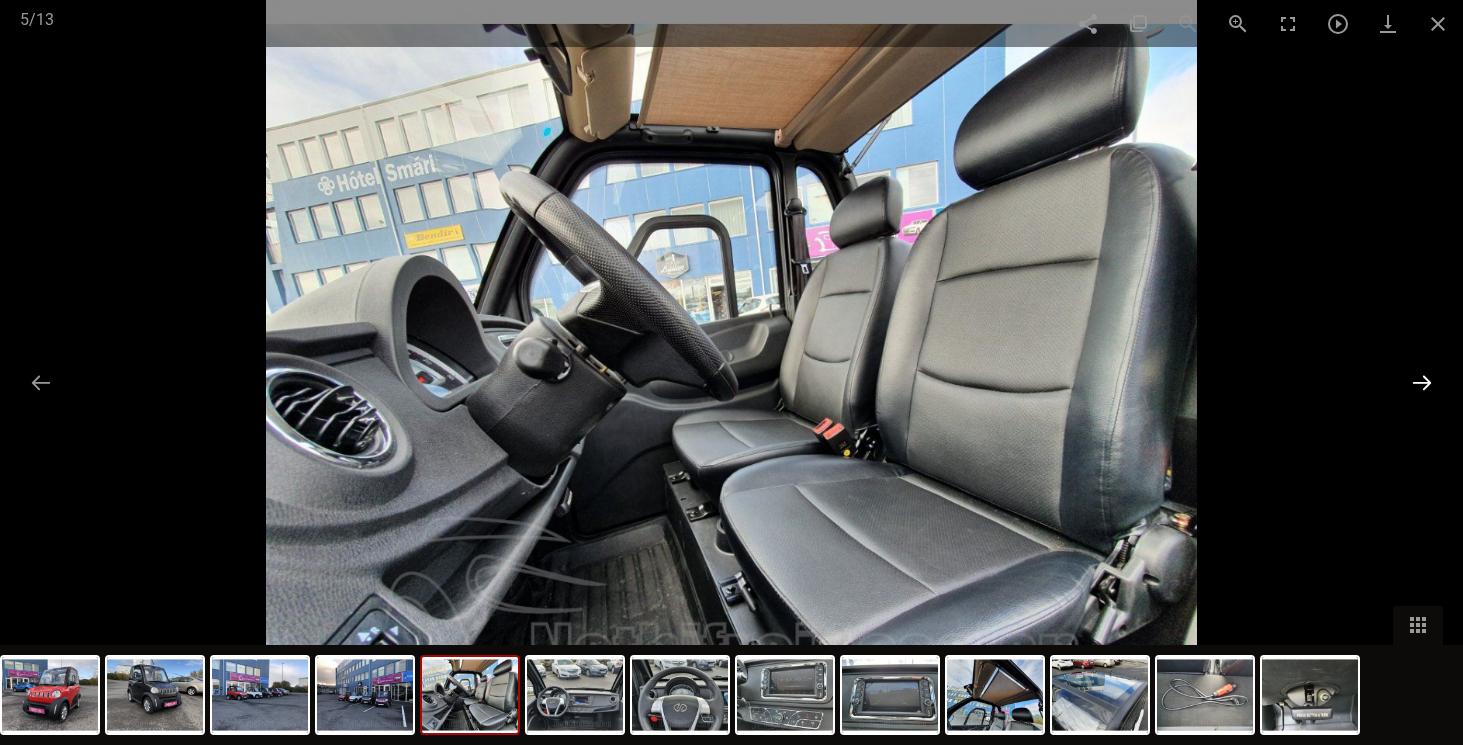 click at bounding box center (1422, 382) 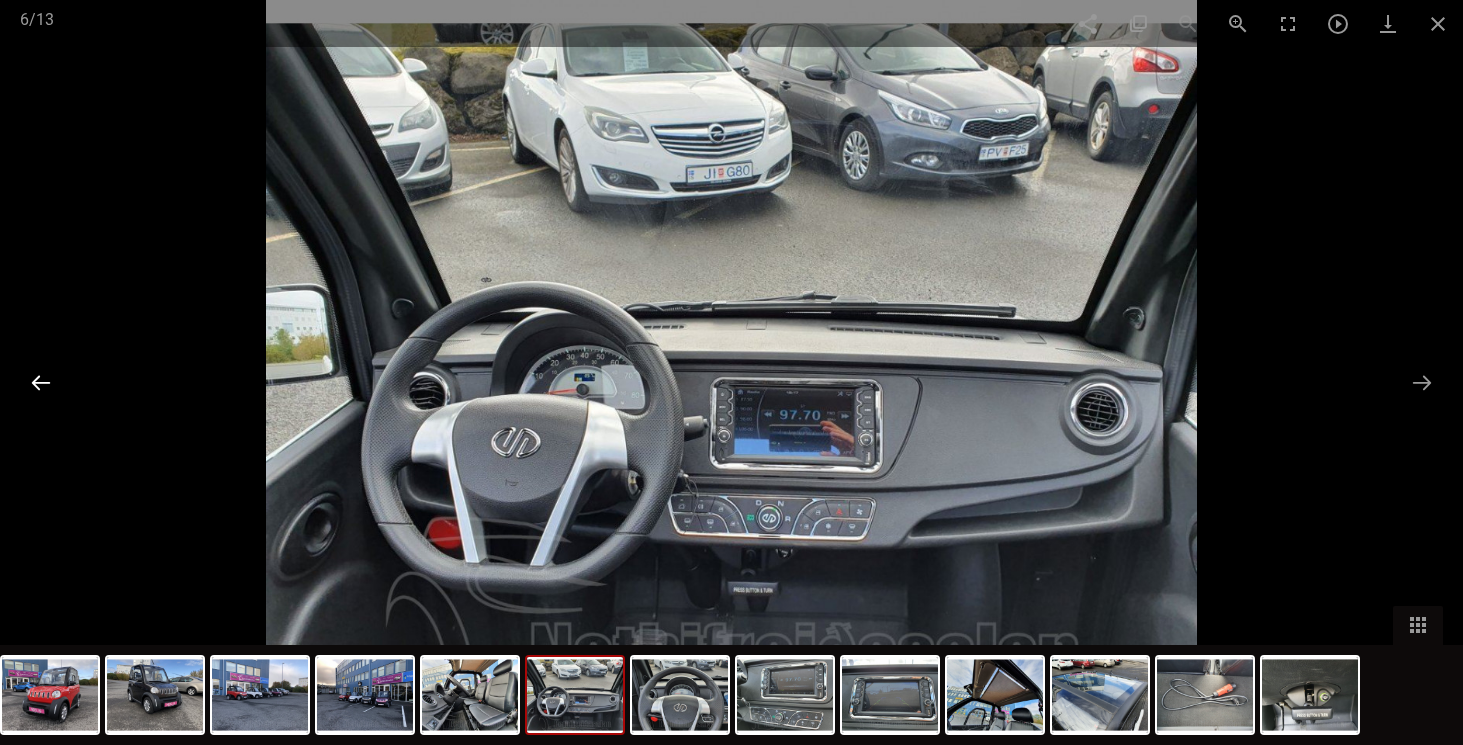 click at bounding box center [41, 382] 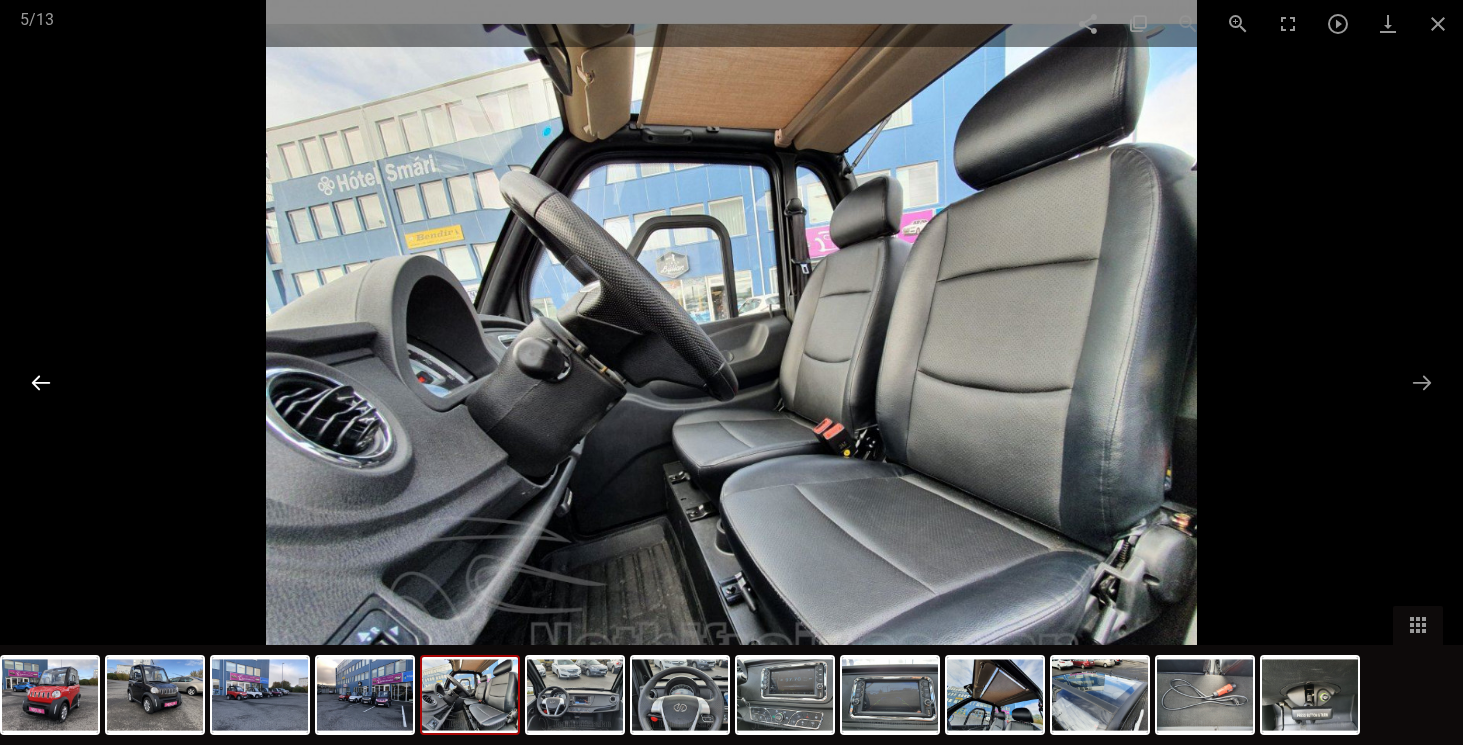 click at bounding box center [41, 382] 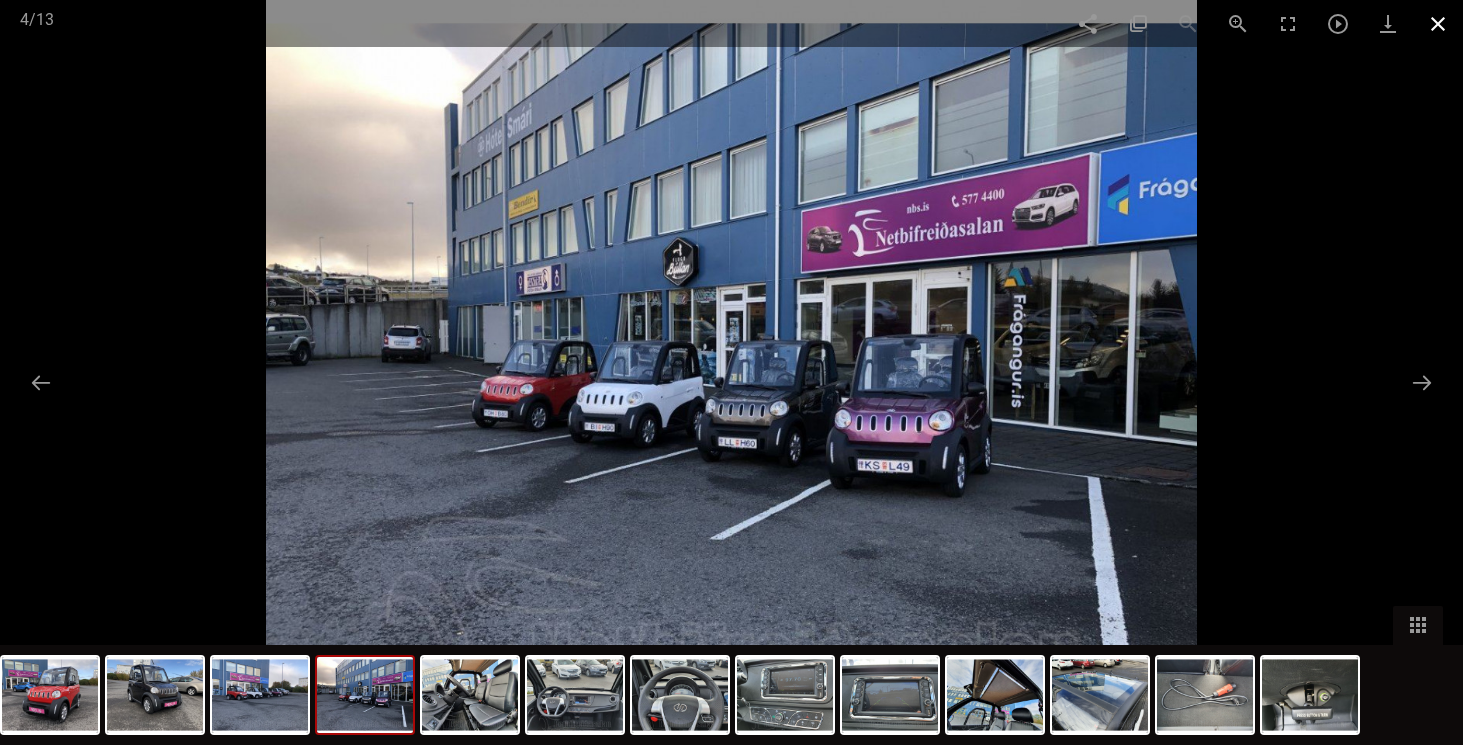 click at bounding box center [1438, 23] 